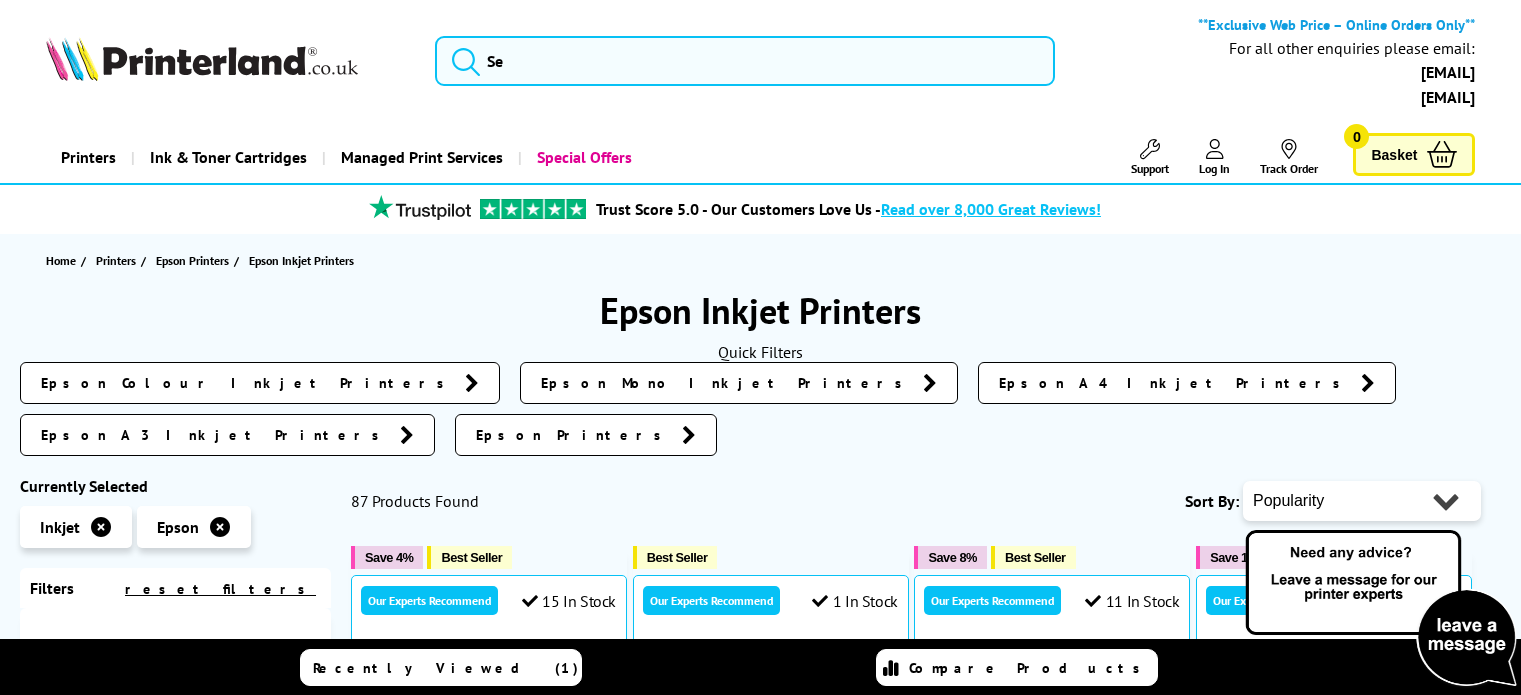 scroll, scrollTop: 0, scrollLeft: 0, axis: both 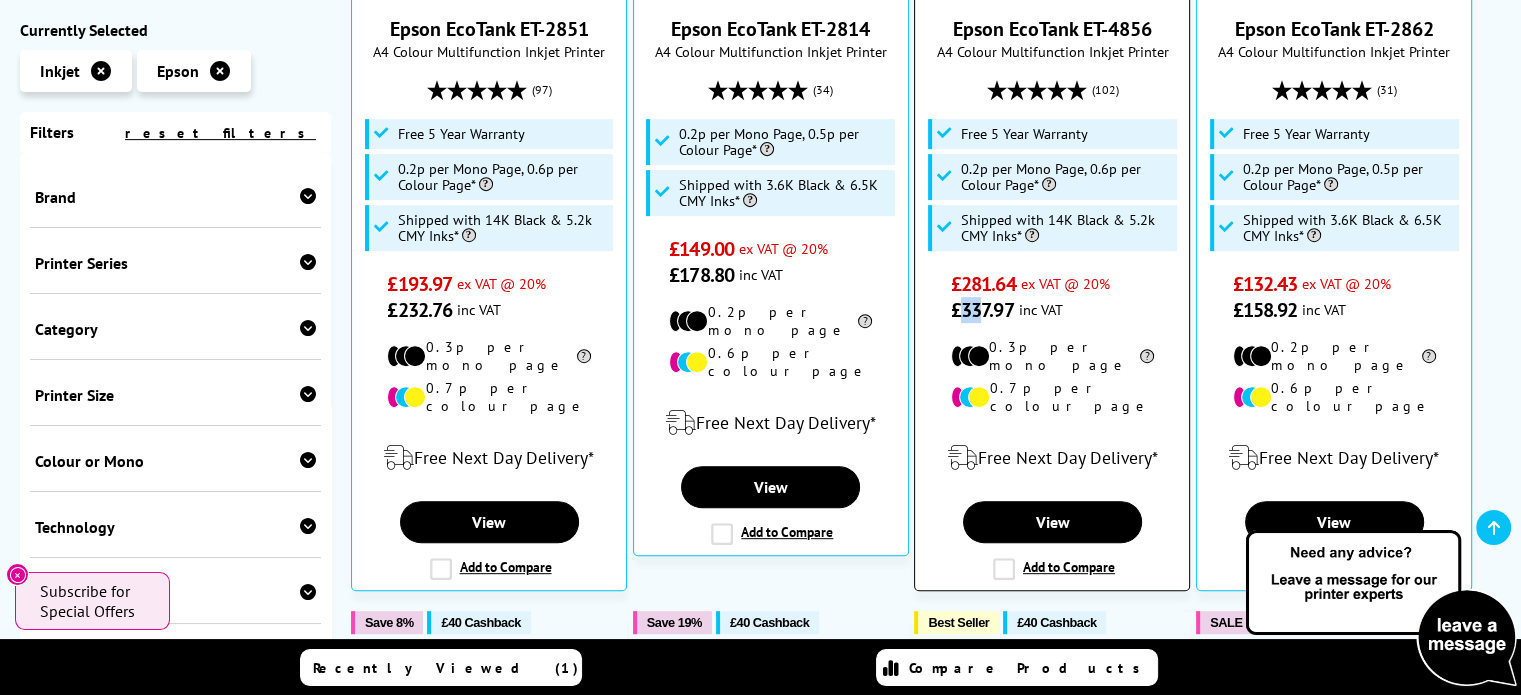 drag, startPoint x: 961, startPoint y: 255, endPoint x: 980, endPoint y: 258, distance: 19.235384 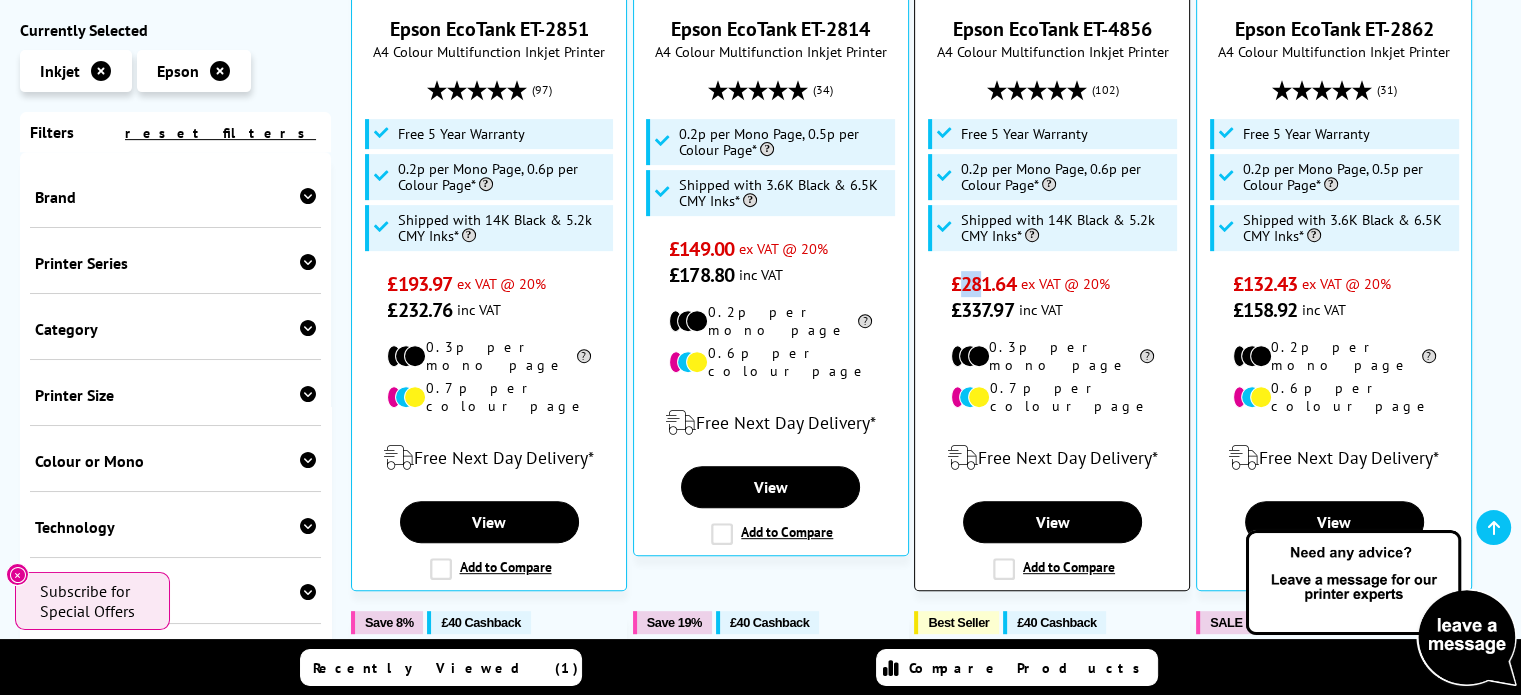 drag, startPoint x: 966, startPoint y: 223, endPoint x: 984, endPoint y: 229, distance: 18.973665 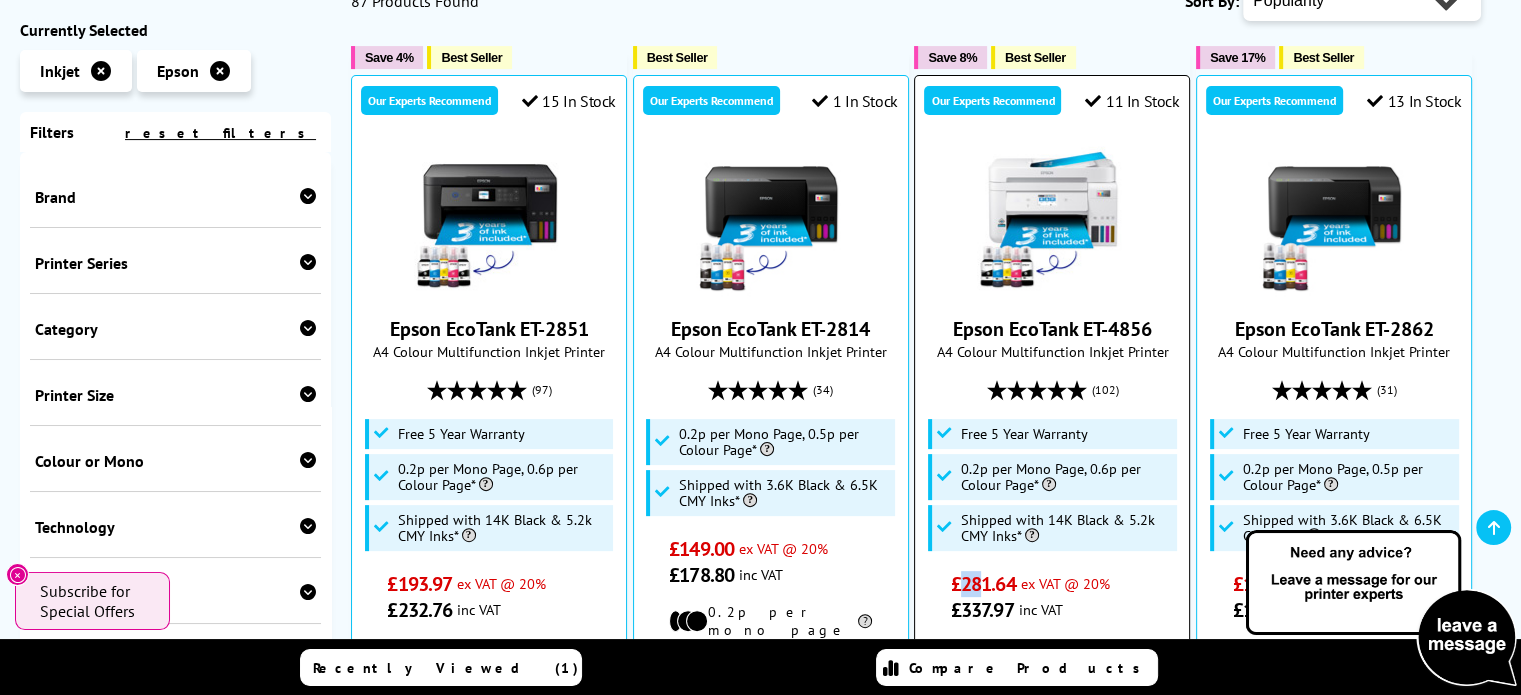 scroll, scrollTop: 600, scrollLeft: 0, axis: vertical 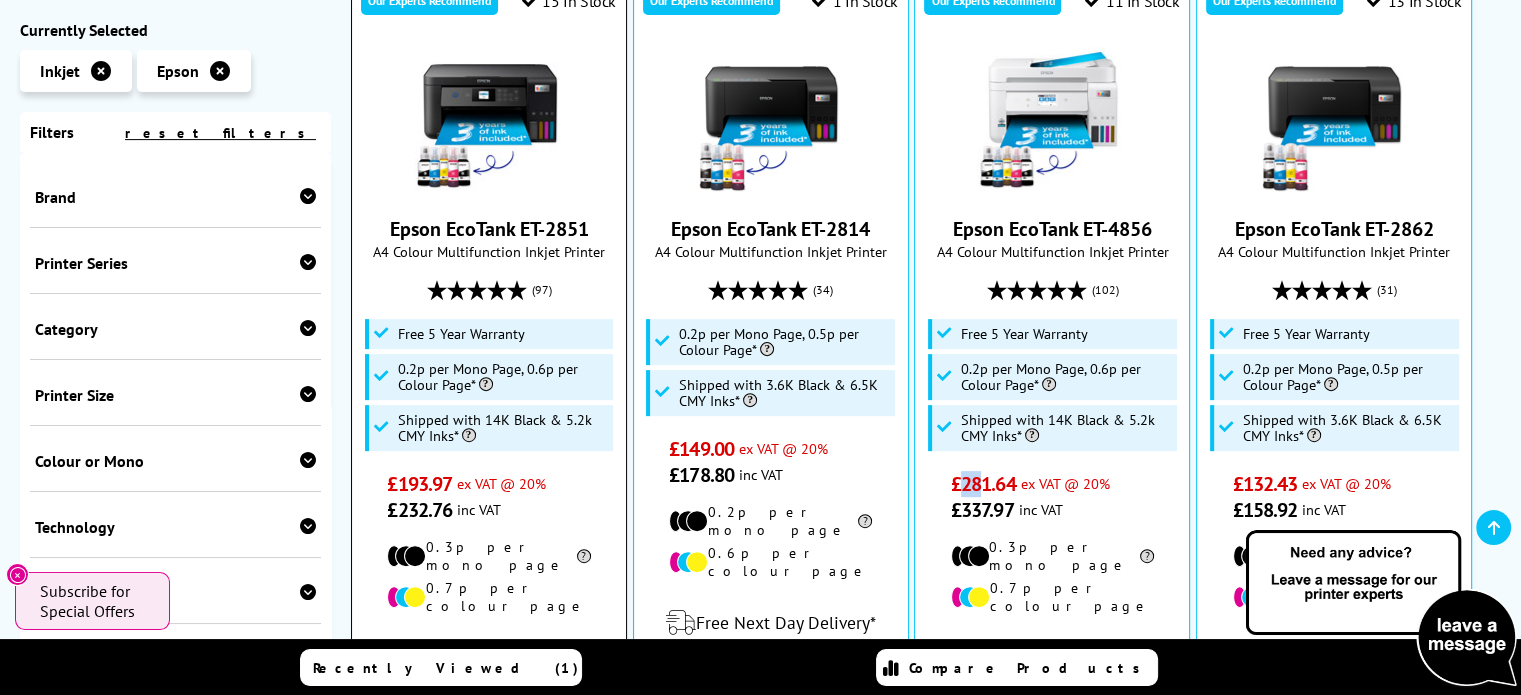 drag, startPoint x: 398, startPoint y: 277, endPoint x: 548, endPoint y: 287, distance: 150.33296 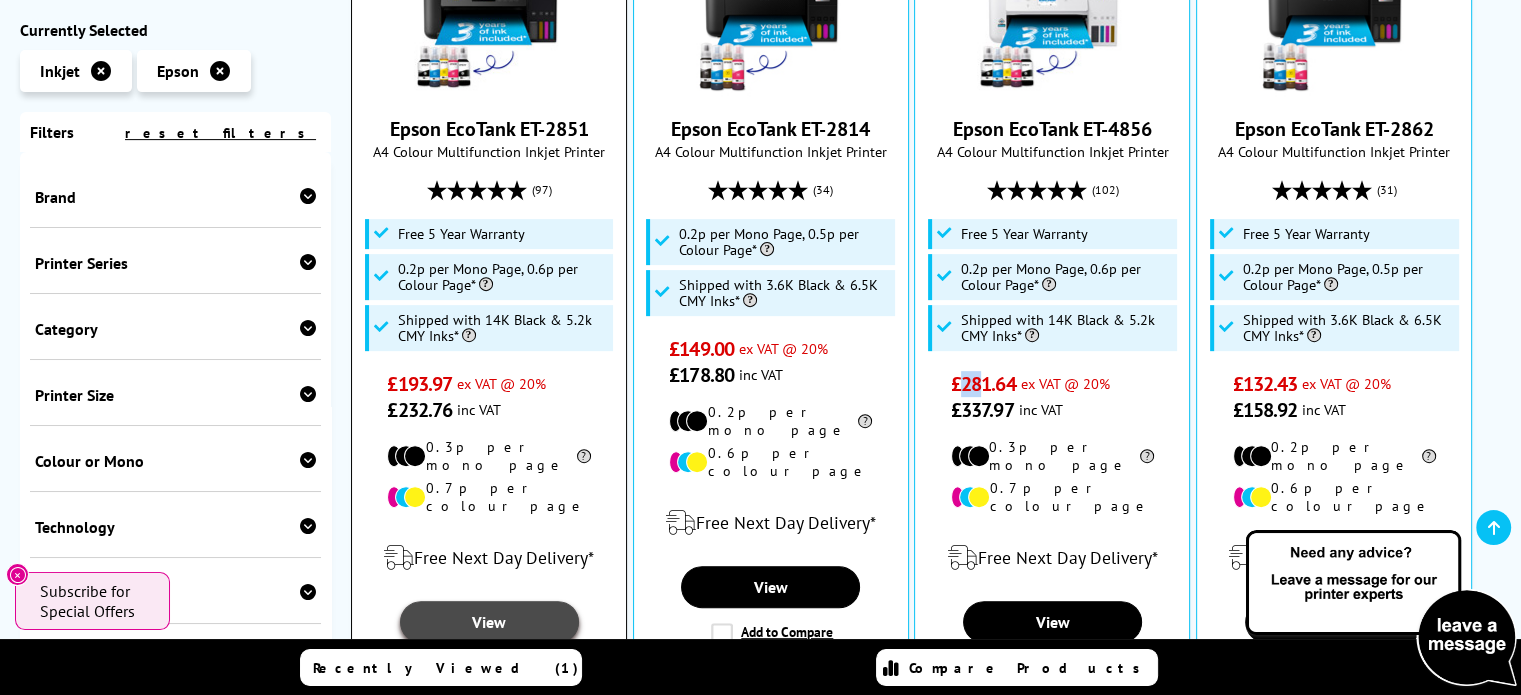 click on "View" at bounding box center (489, 622) 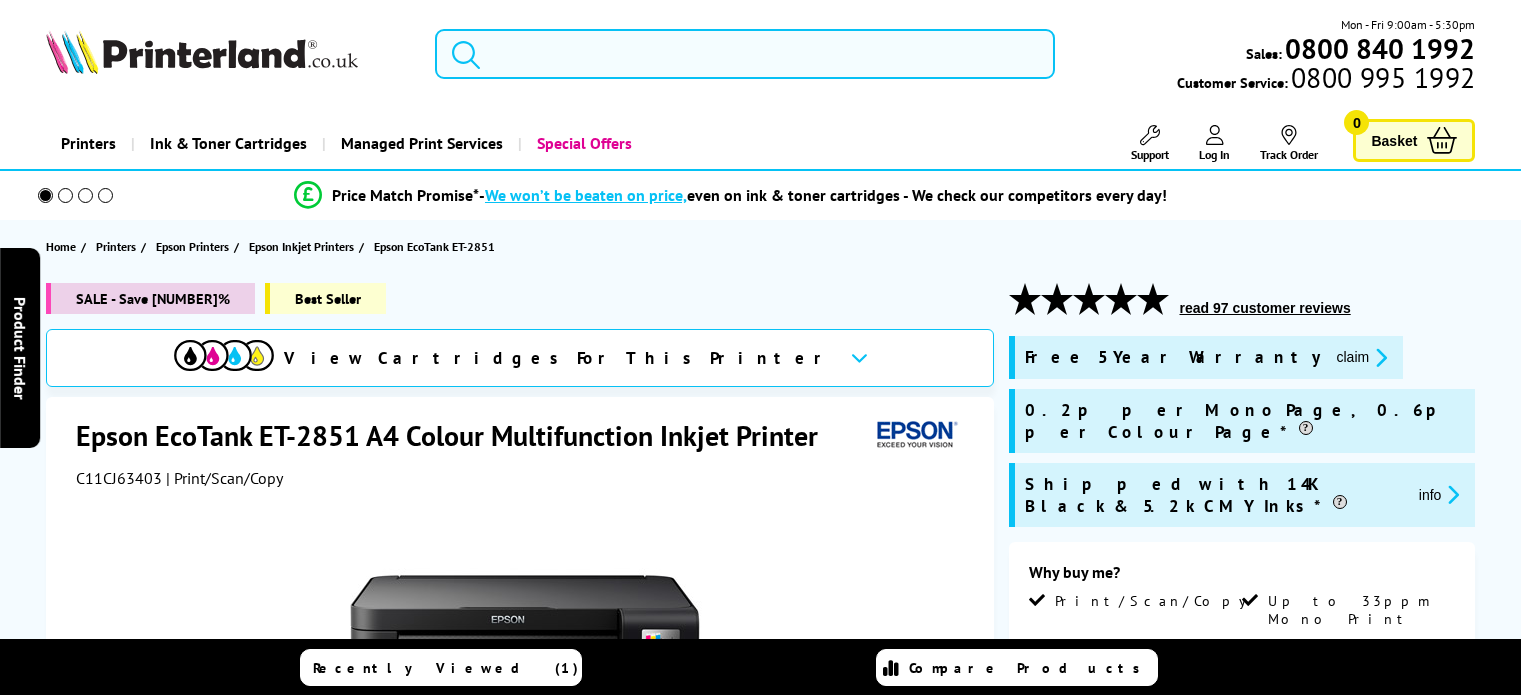 scroll, scrollTop: 0, scrollLeft: 0, axis: both 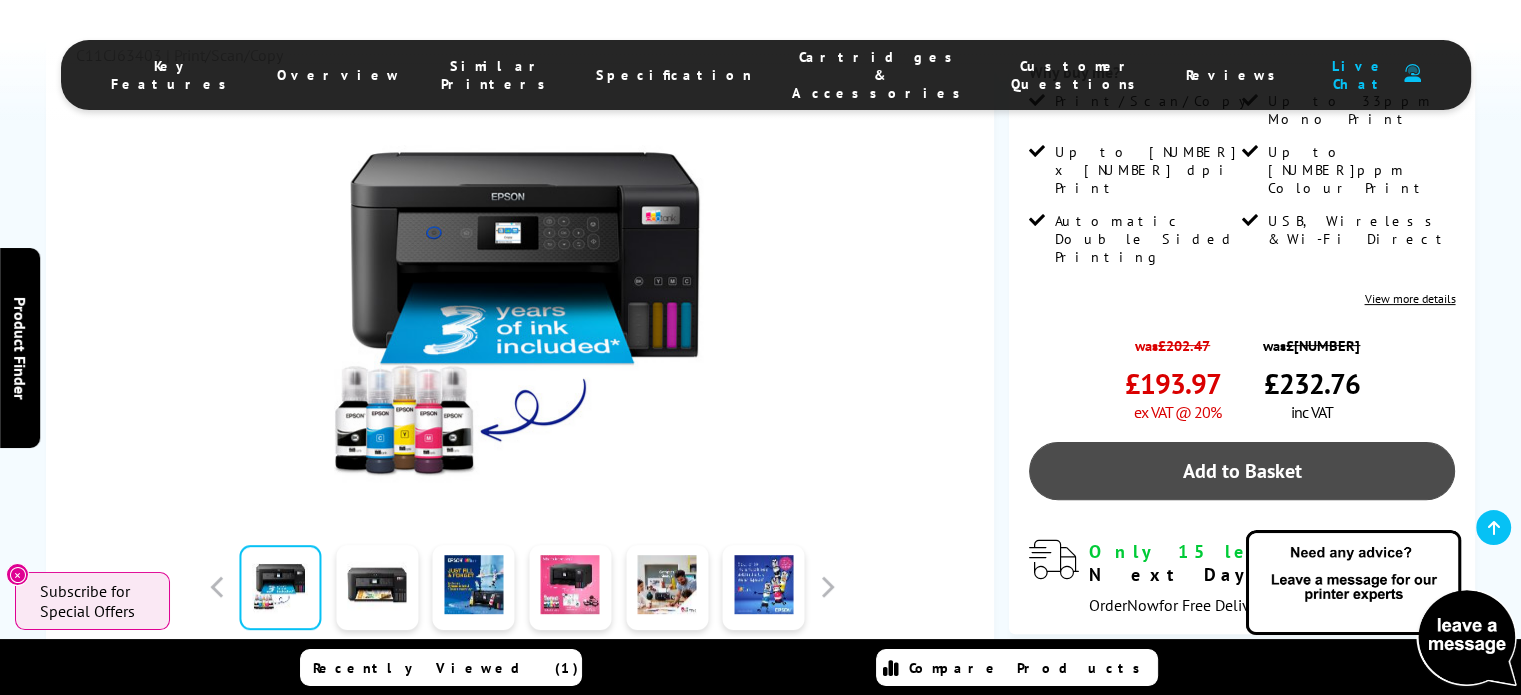 click on "Add to Basket" at bounding box center (1242, 471) 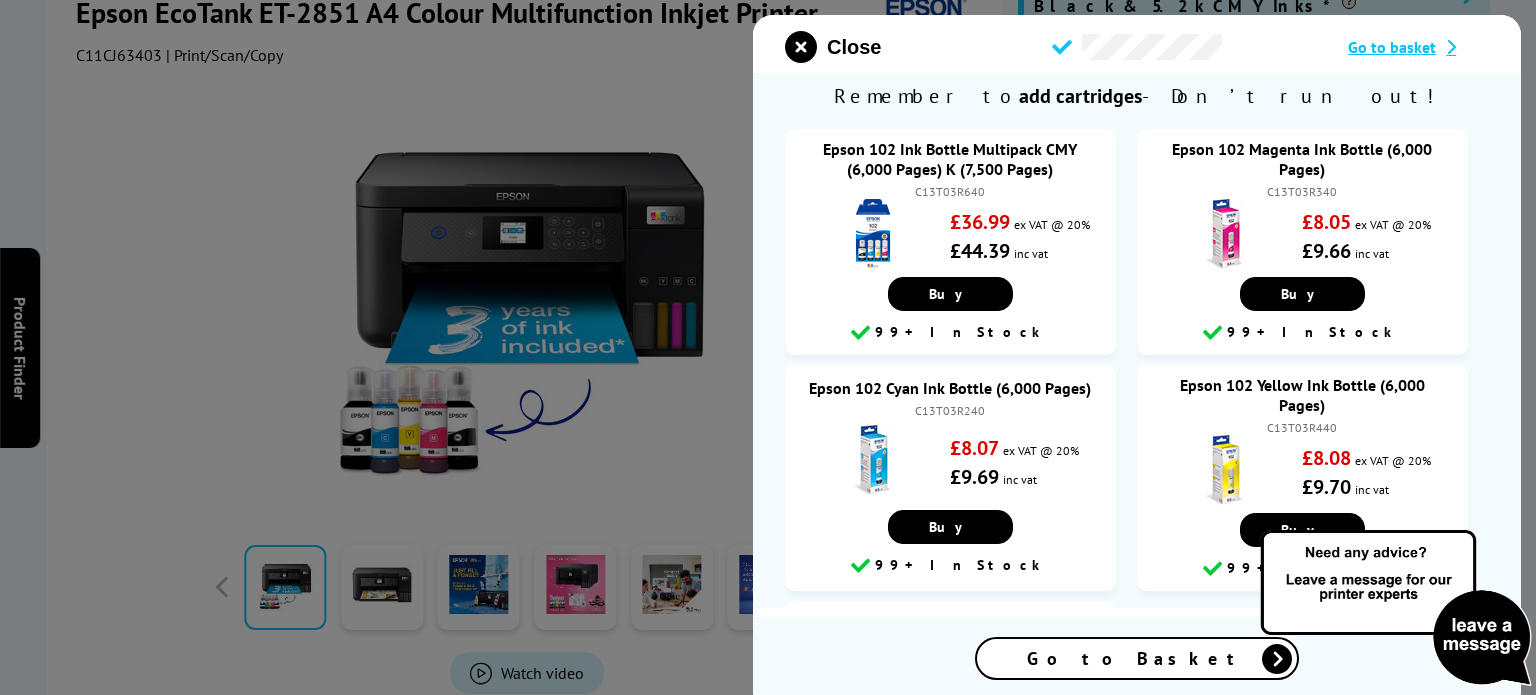 click on "Go to Basket" at bounding box center [1137, 658] 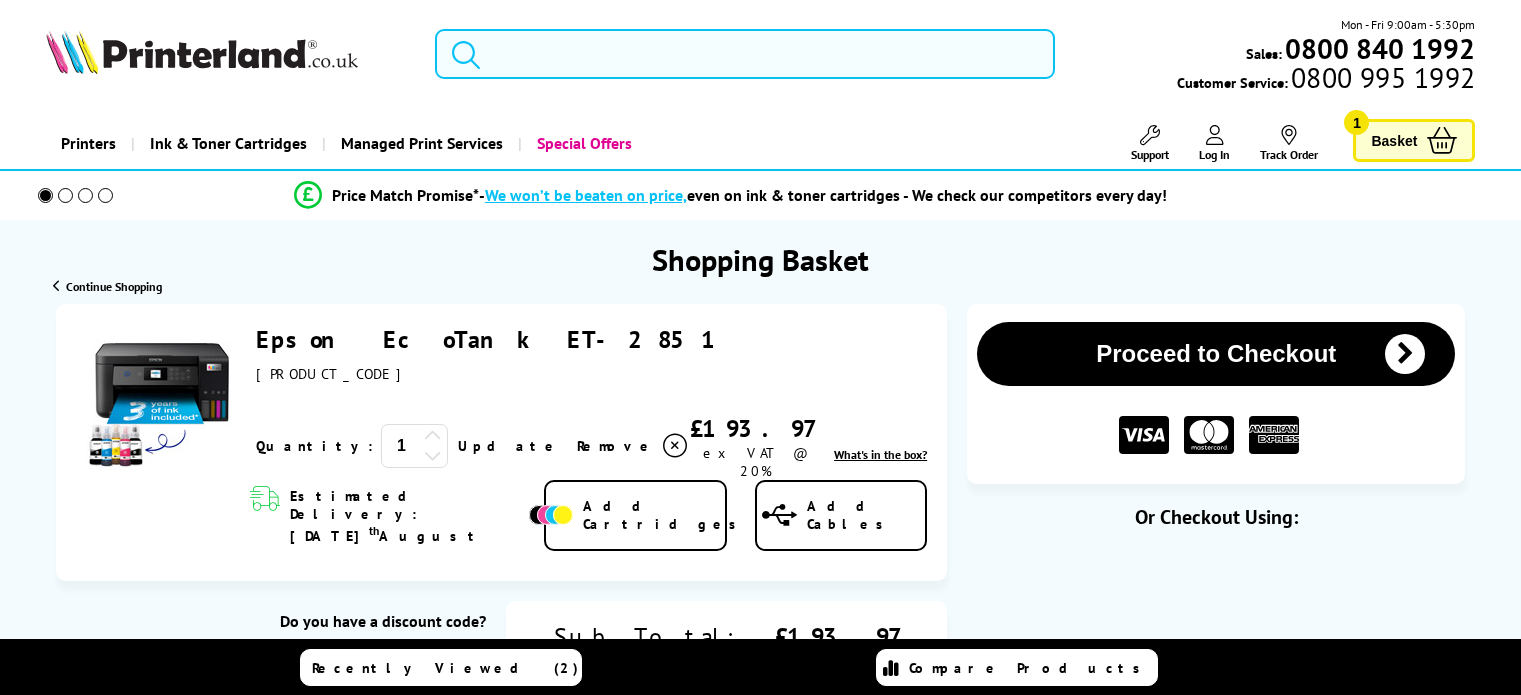scroll, scrollTop: 0, scrollLeft: 0, axis: both 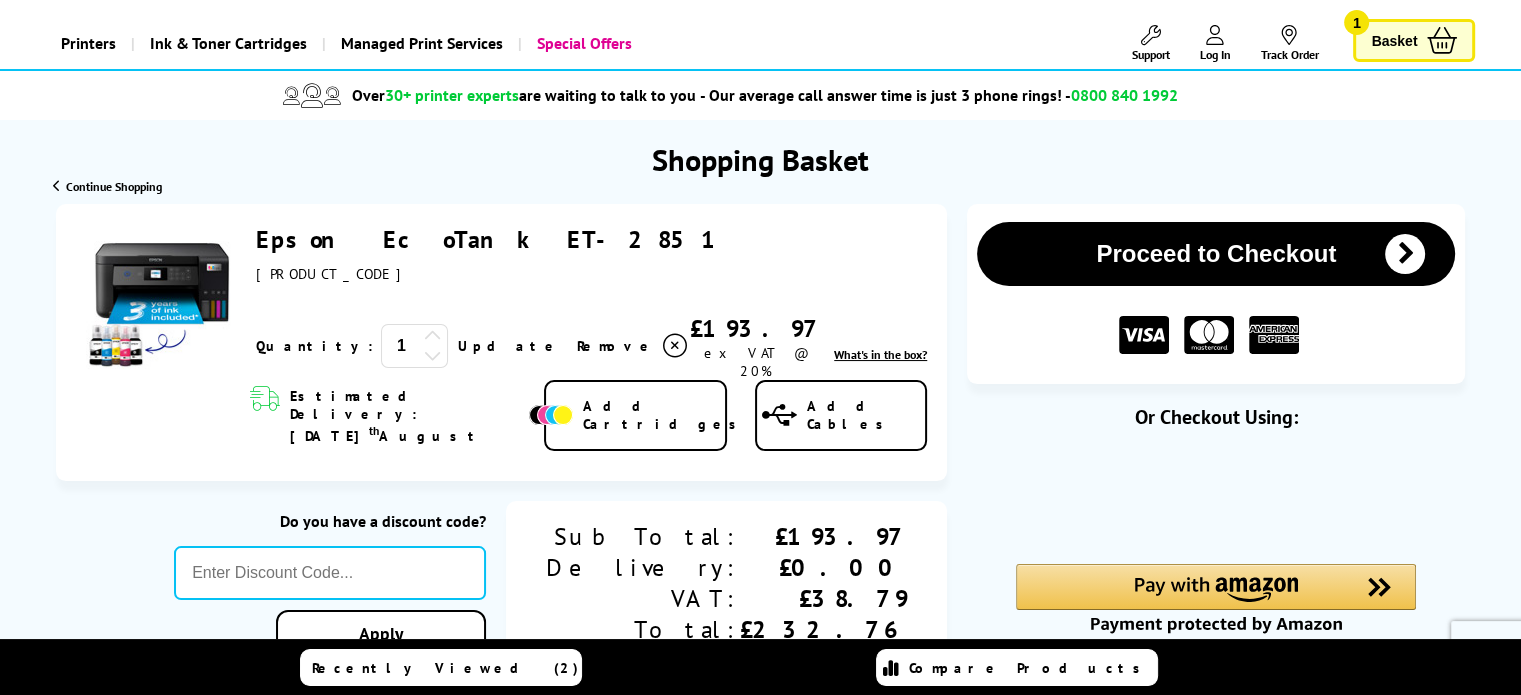click on "Proceed to Checkout" at bounding box center [1216, 254] 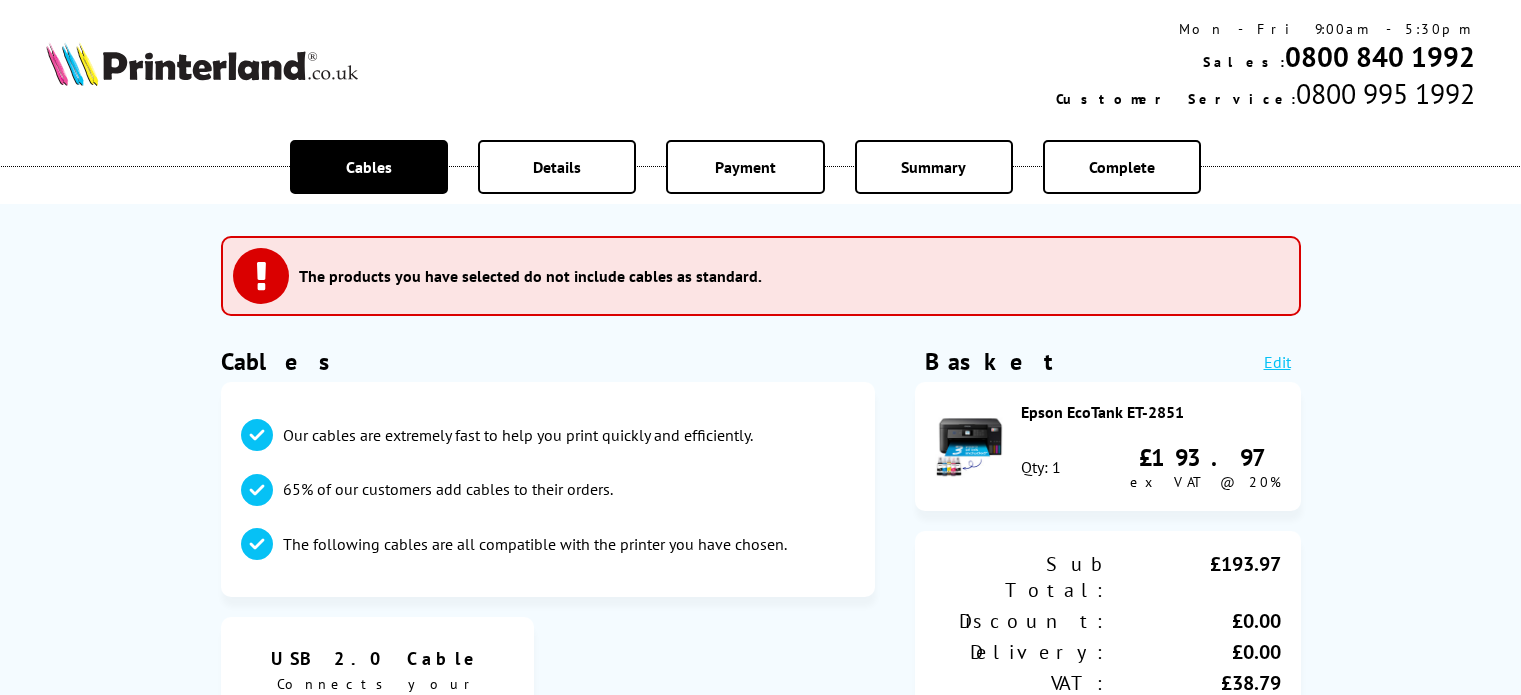 scroll, scrollTop: 0, scrollLeft: 0, axis: both 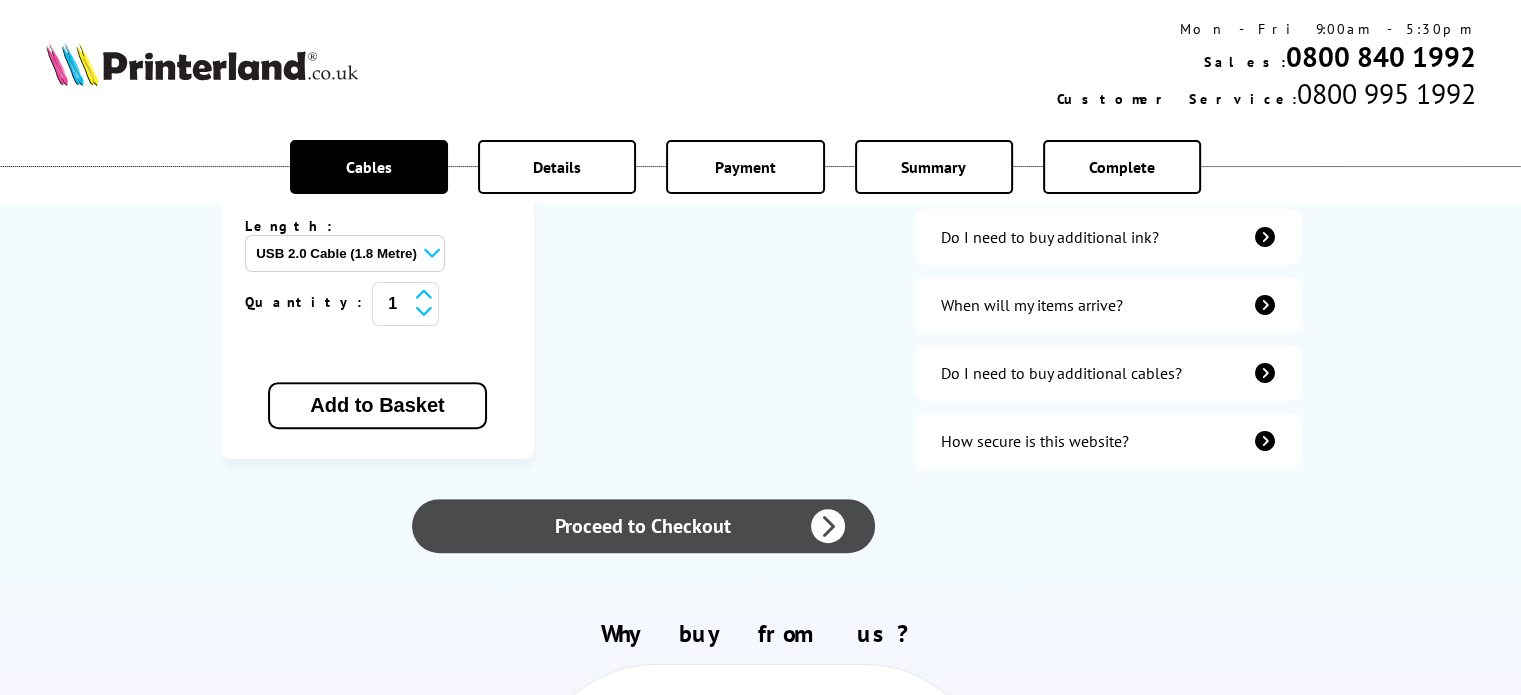 click on "Proceed to Checkout" at bounding box center [643, 526] 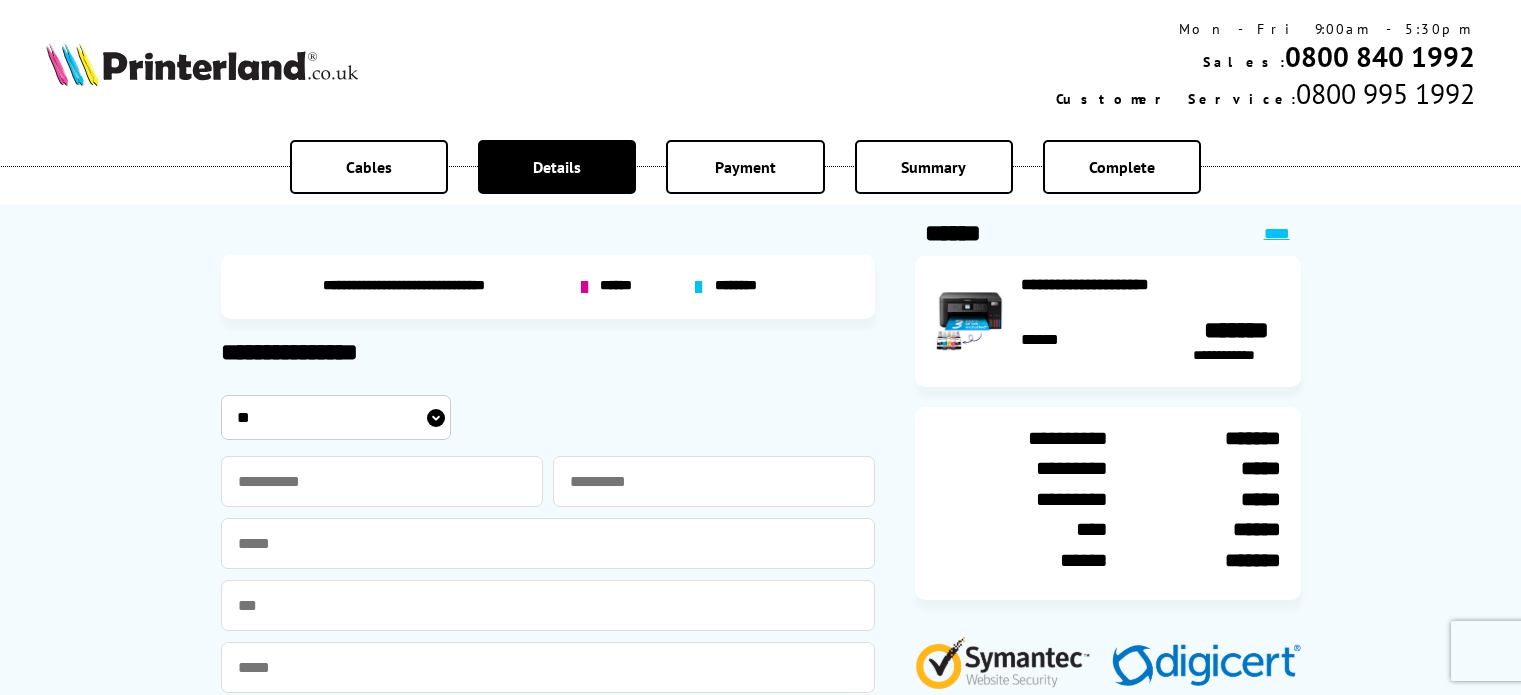 scroll, scrollTop: 0, scrollLeft: 0, axis: both 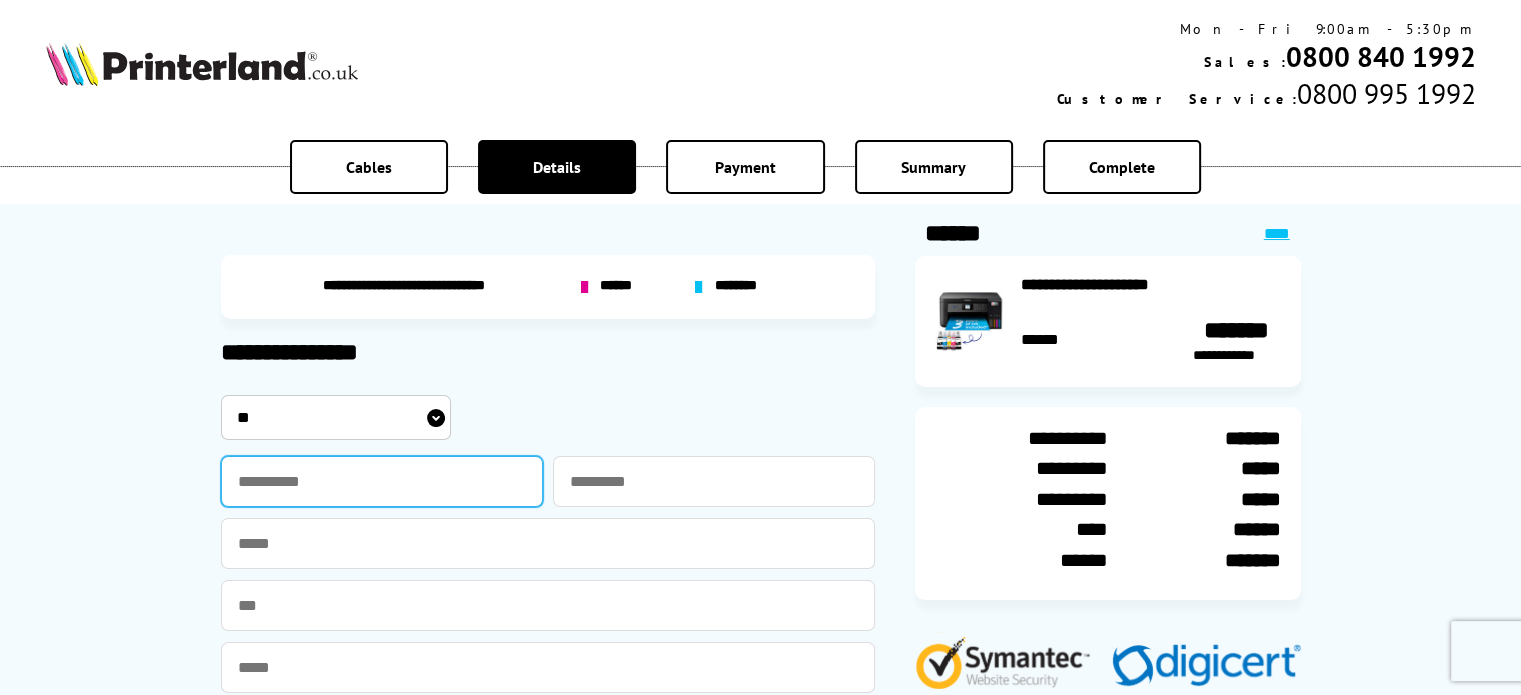 click at bounding box center (382, 481) 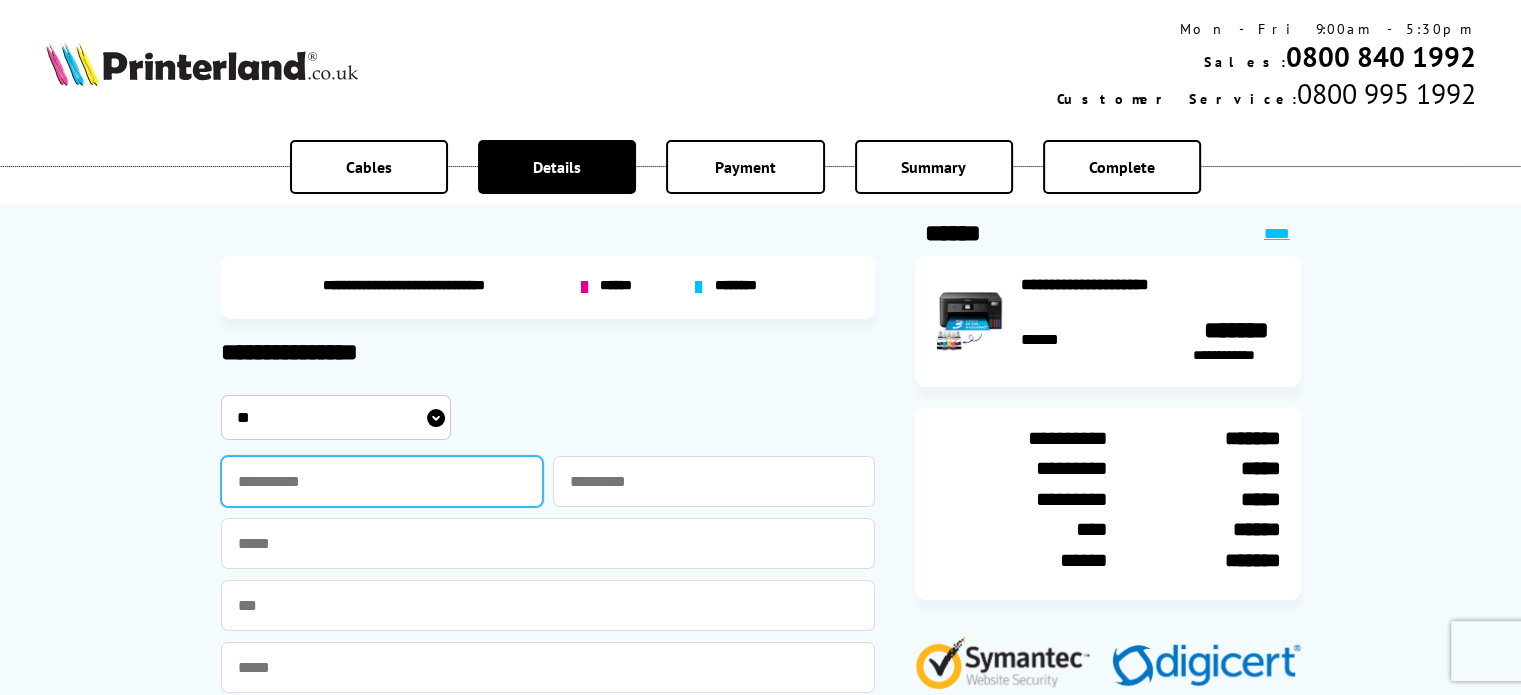 type on "*****" 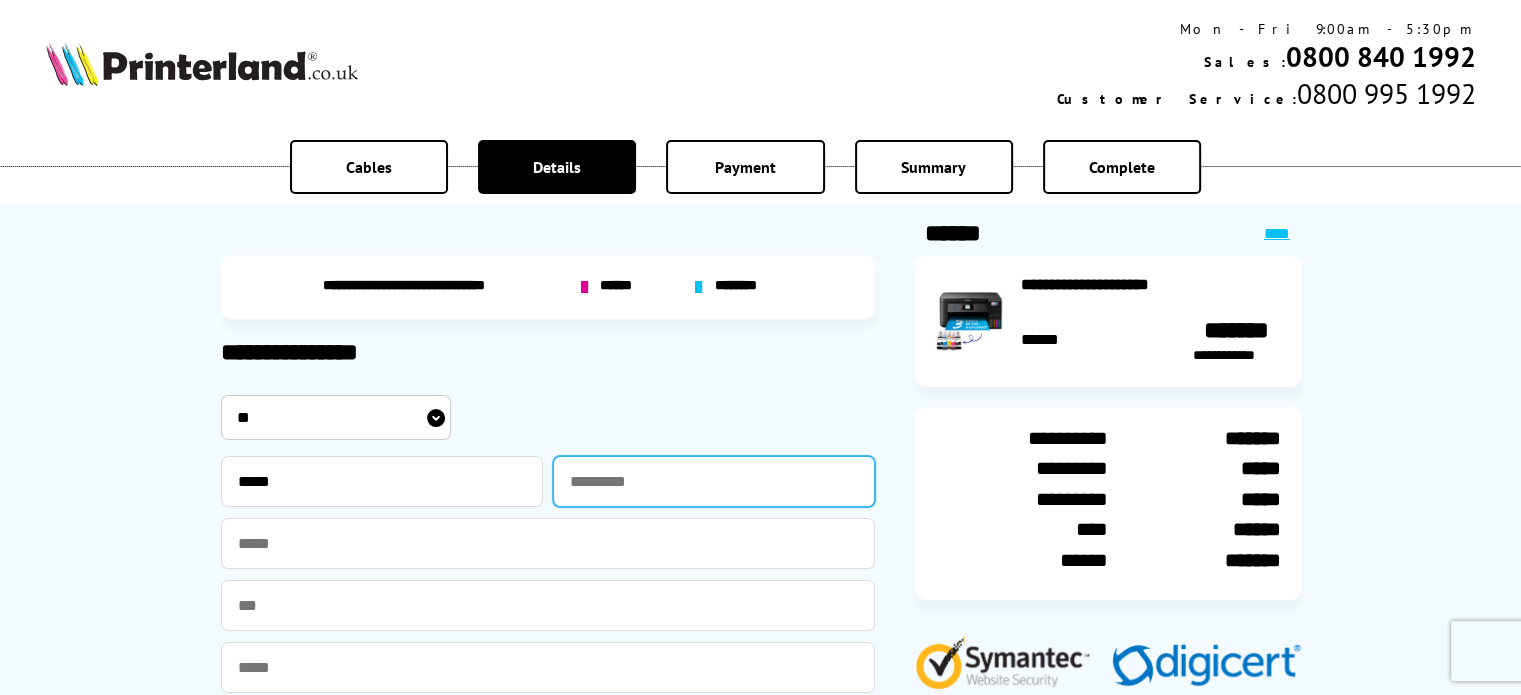 type on "******" 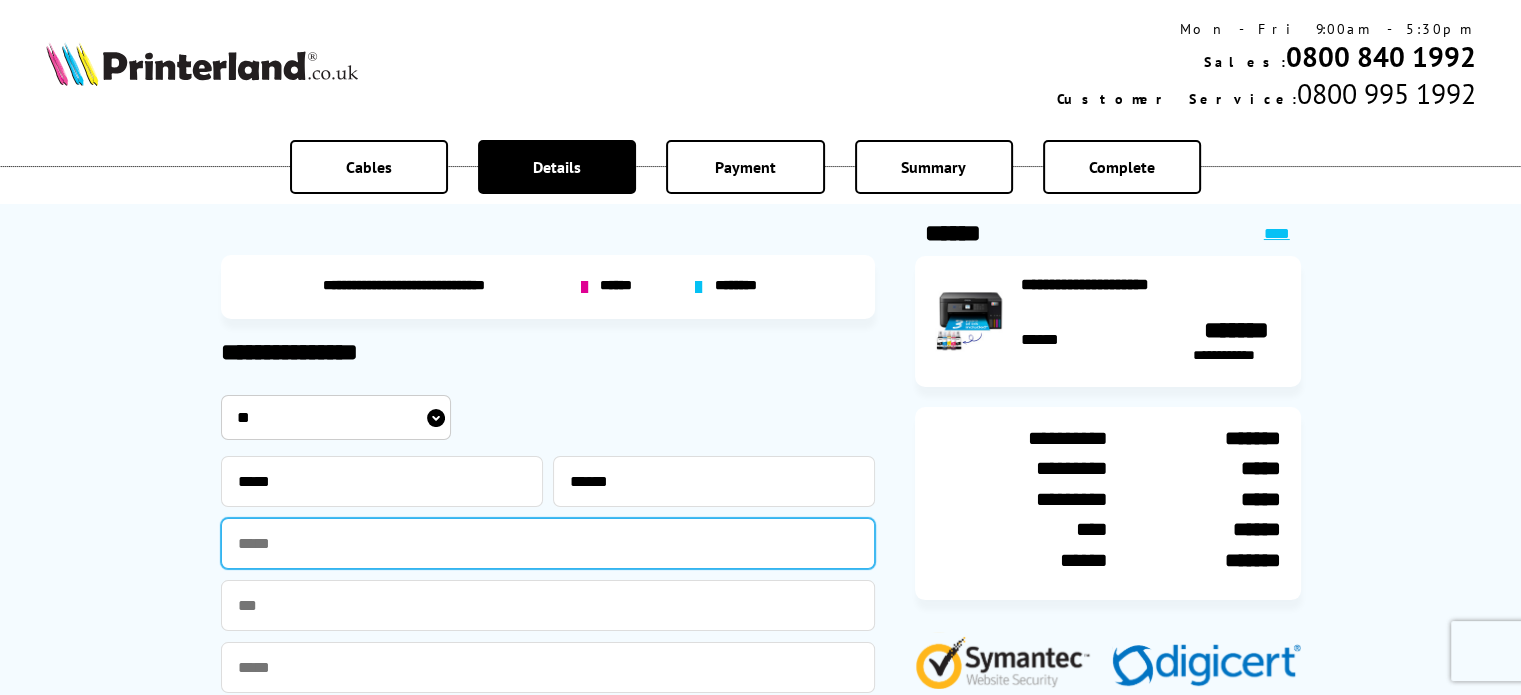 type on "**********" 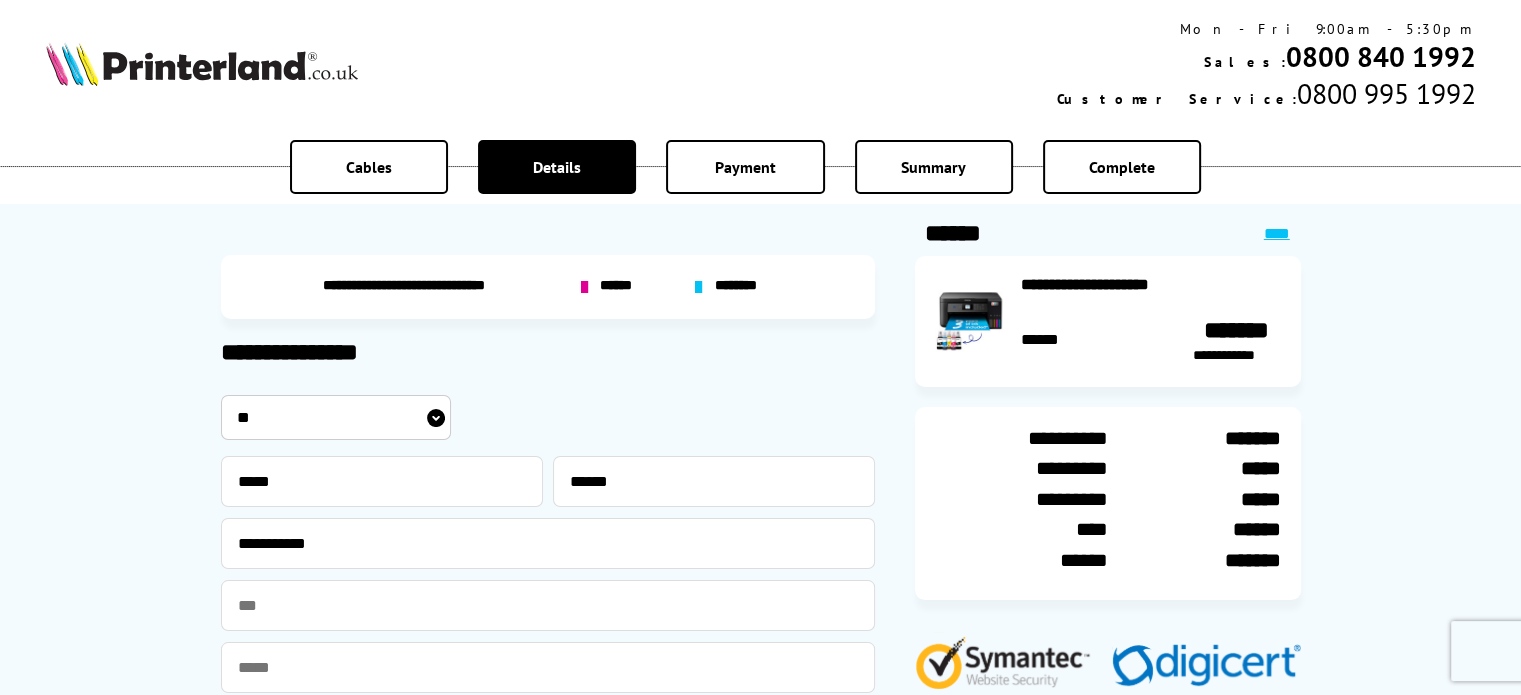 type on "**********" 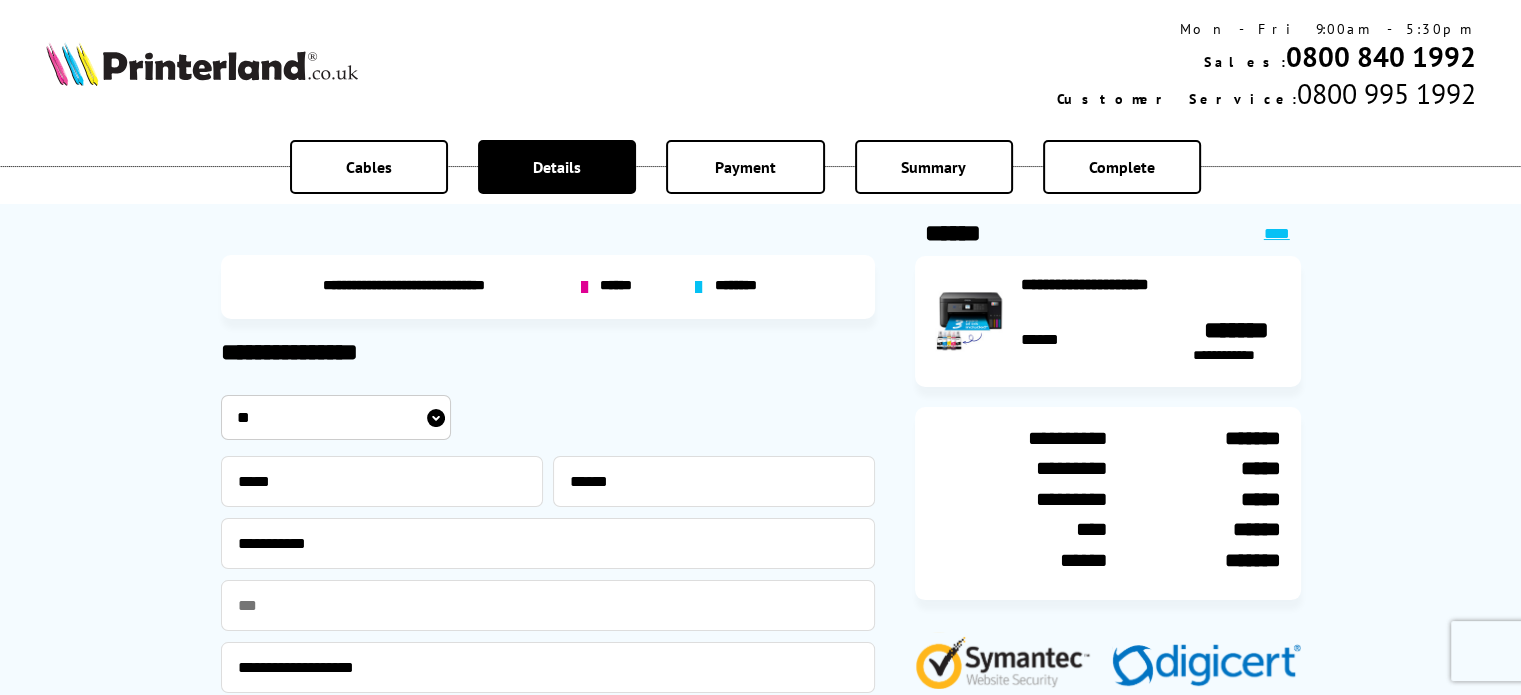type on "**********" 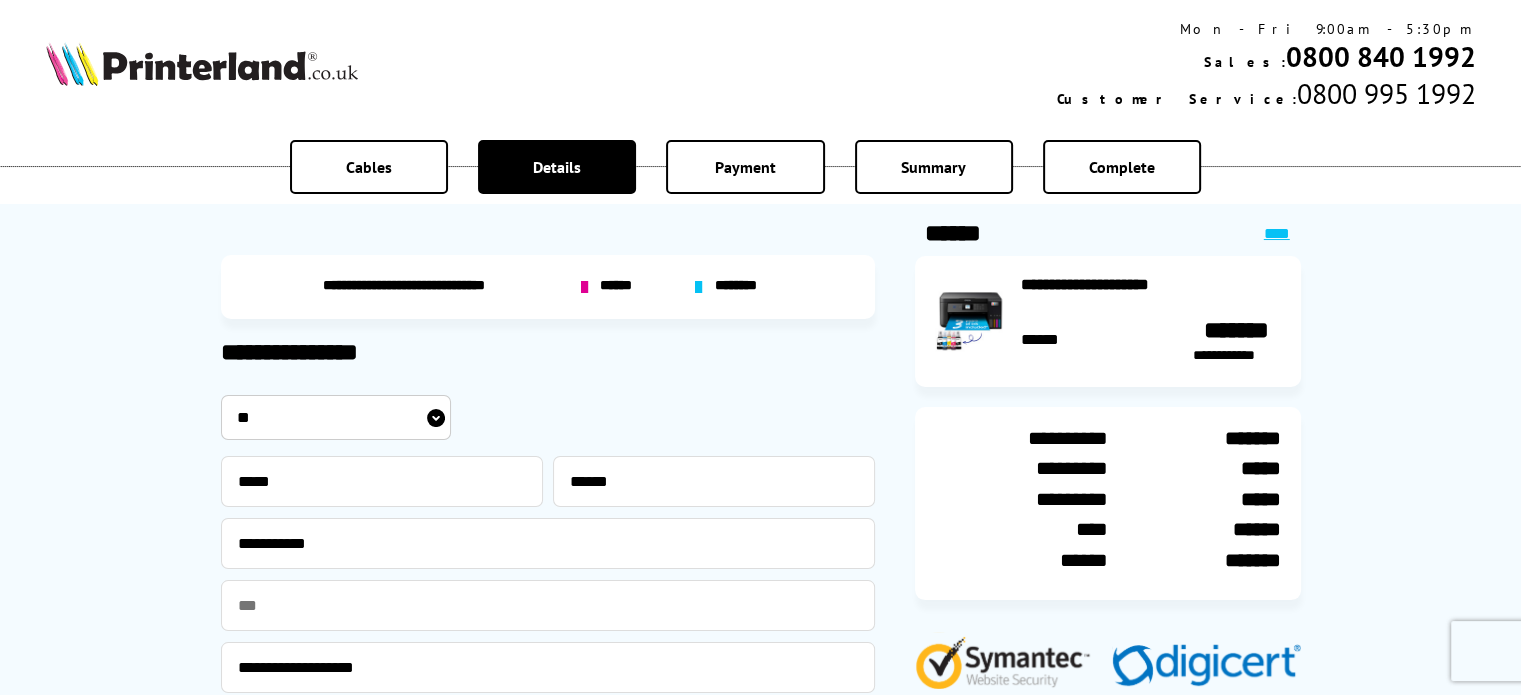 click on "**********" at bounding box center [760, 571] 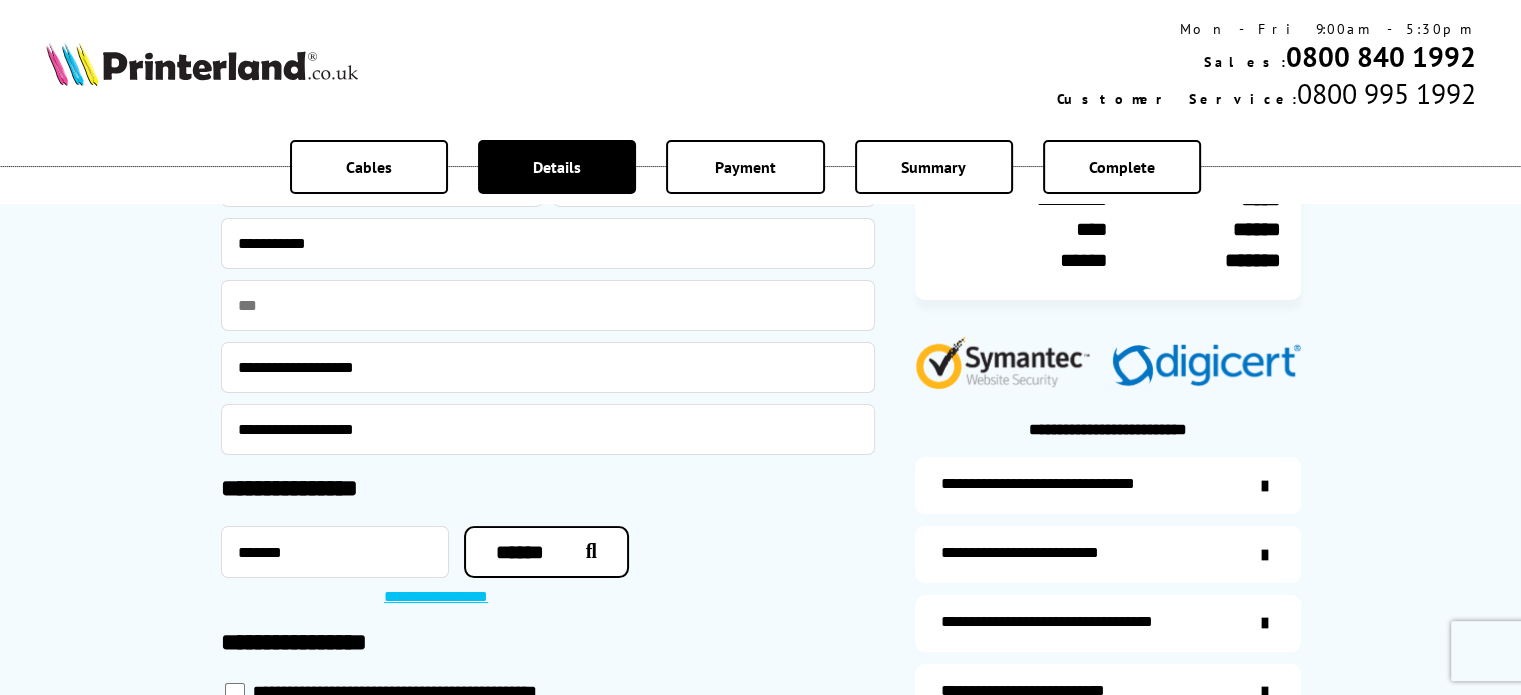 scroll, scrollTop: 400, scrollLeft: 0, axis: vertical 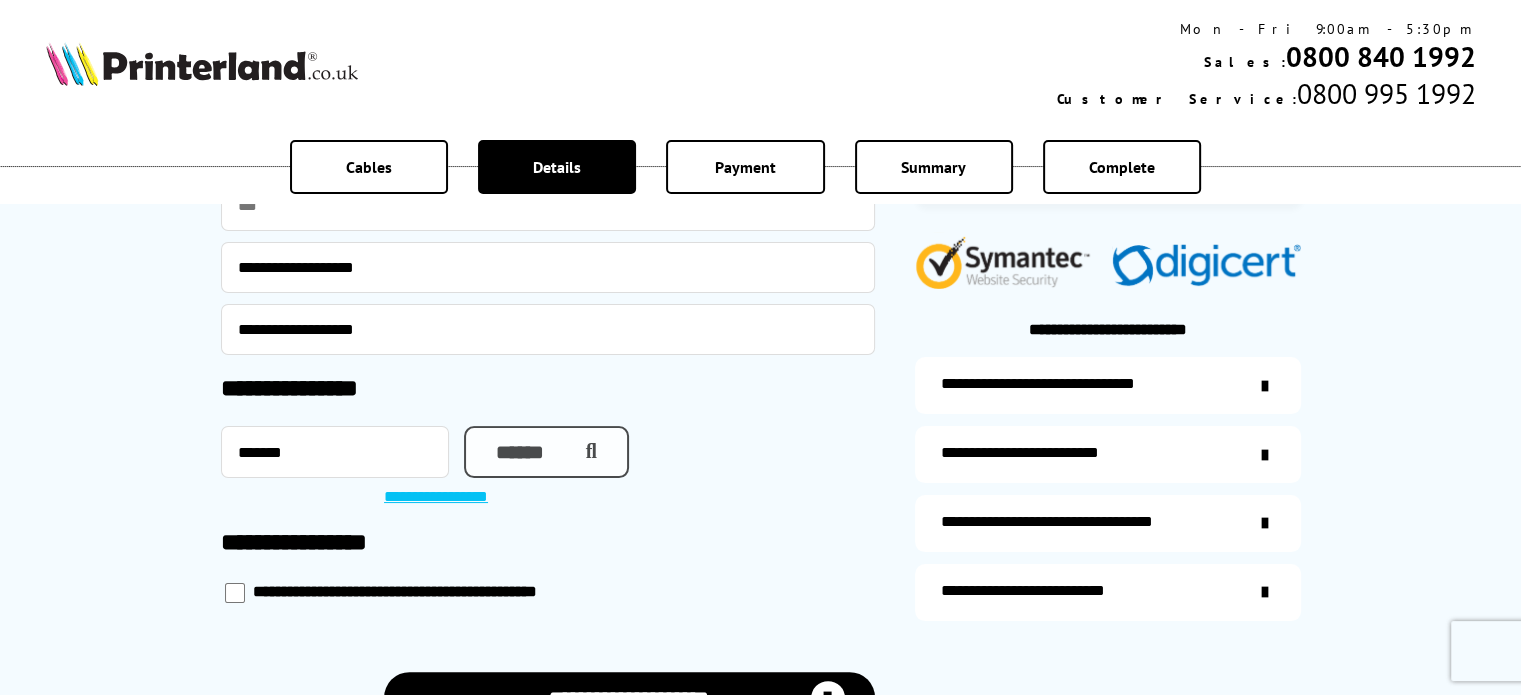 click on "******" at bounding box center [546, 452] 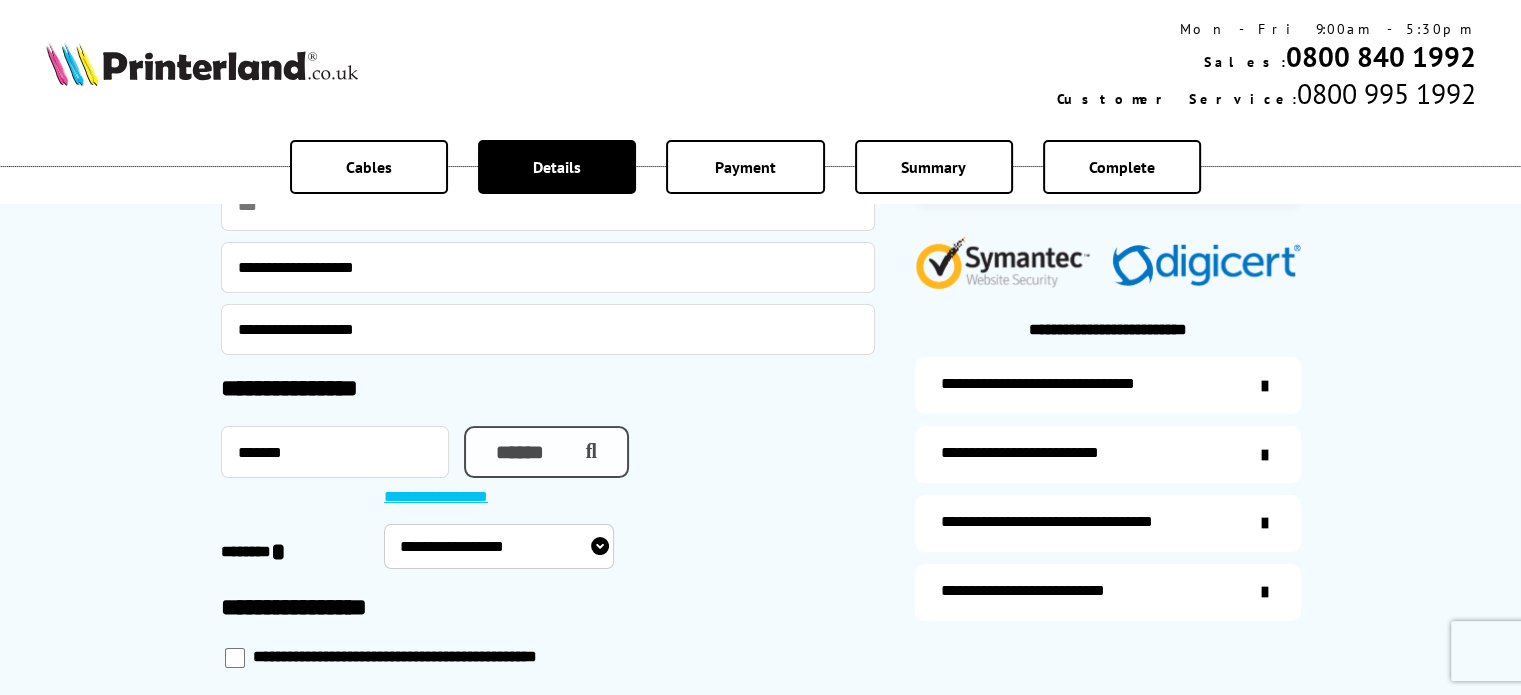 scroll, scrollTop: 500, scrollLeft: 0, axis: vertical 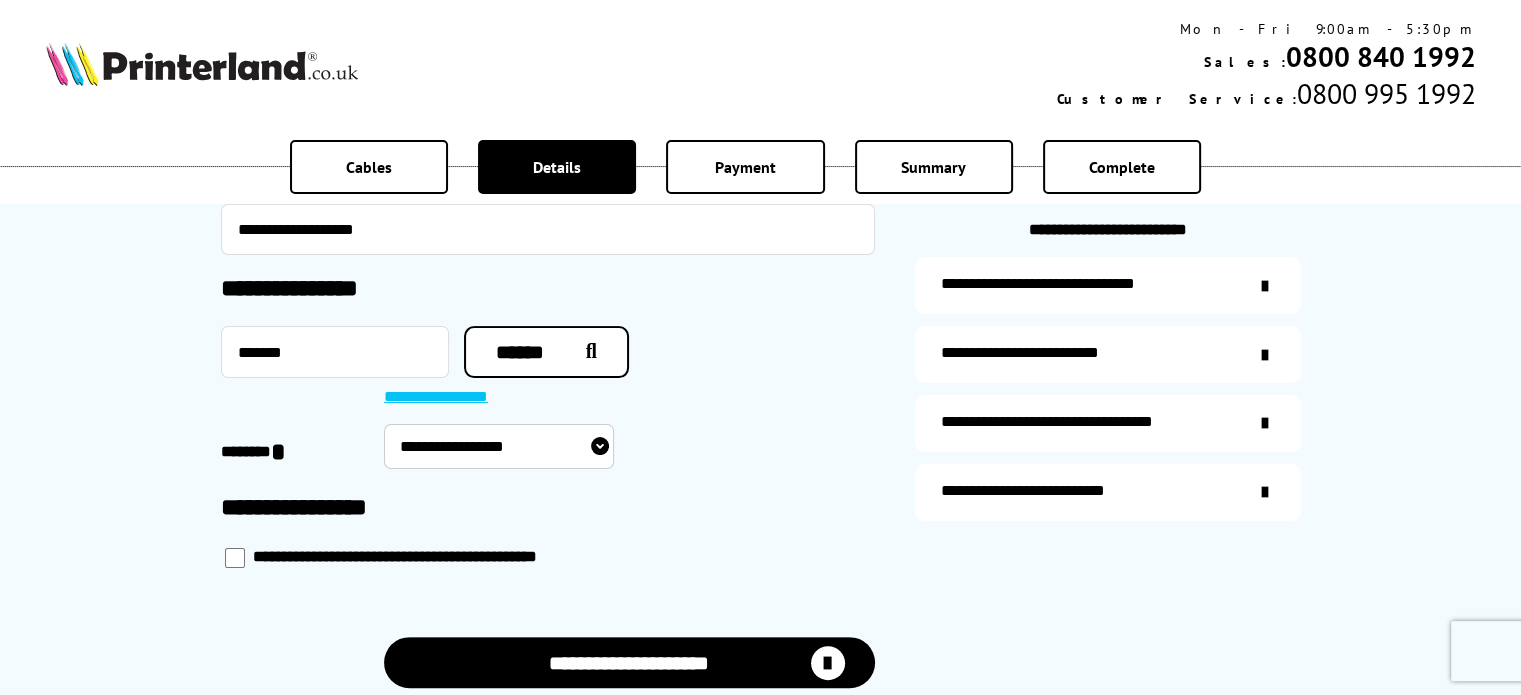 click on "**********" at bounding box center (499, 446) 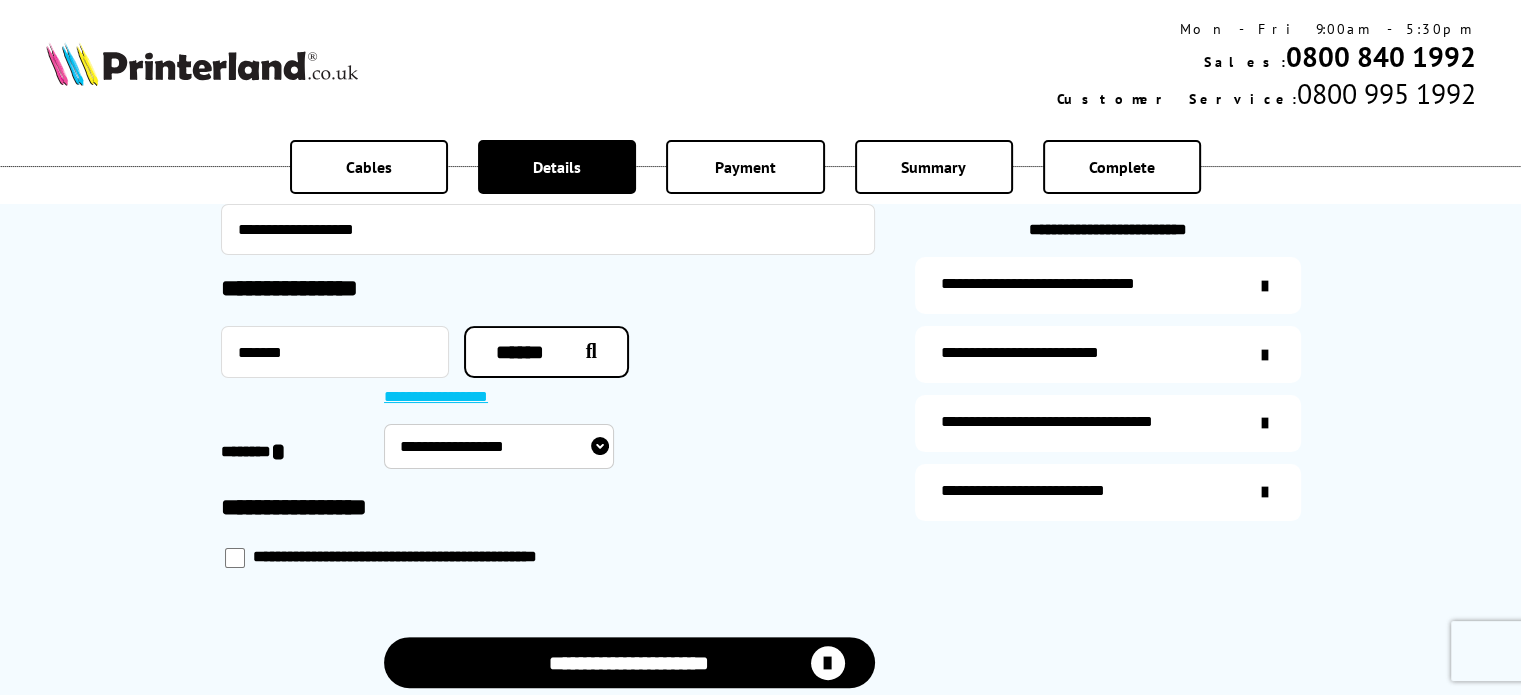 select on "**********" 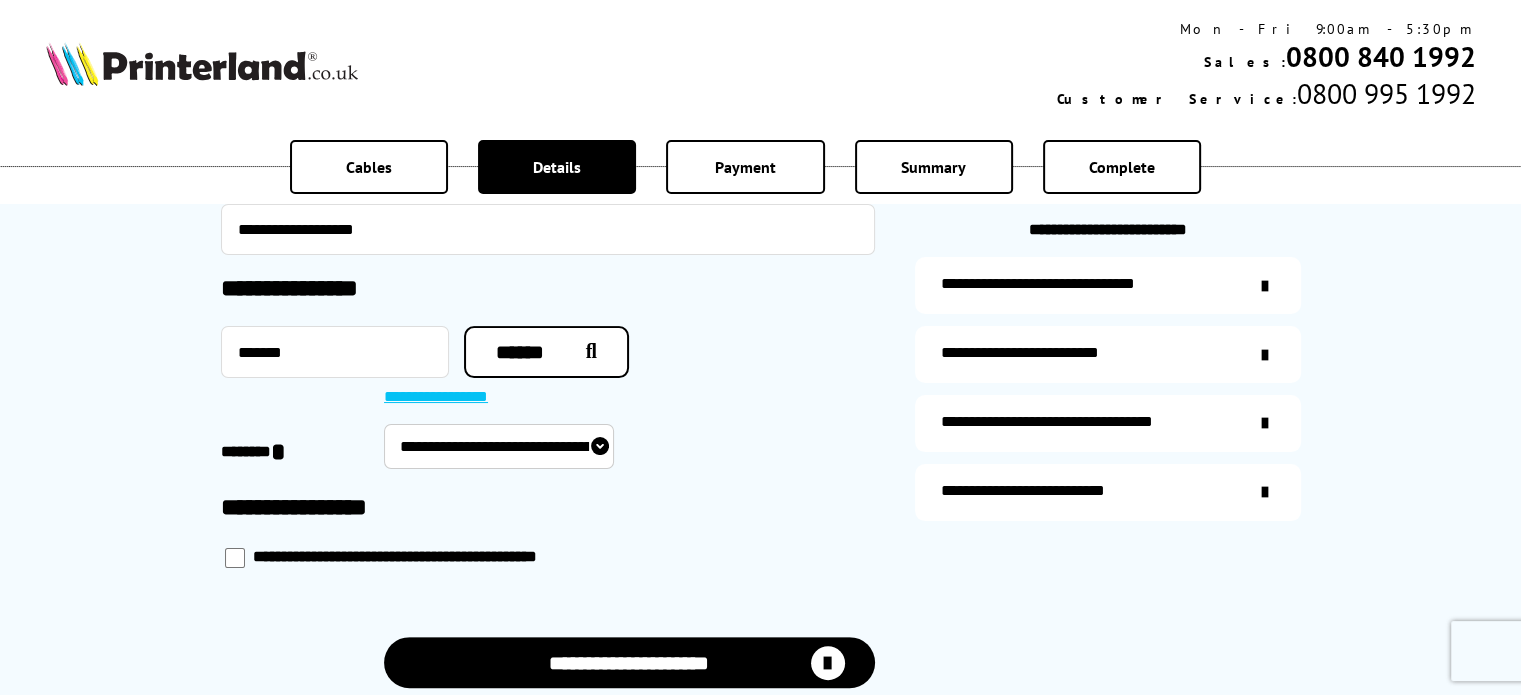click on "**********" at bounding box center (499, 446) 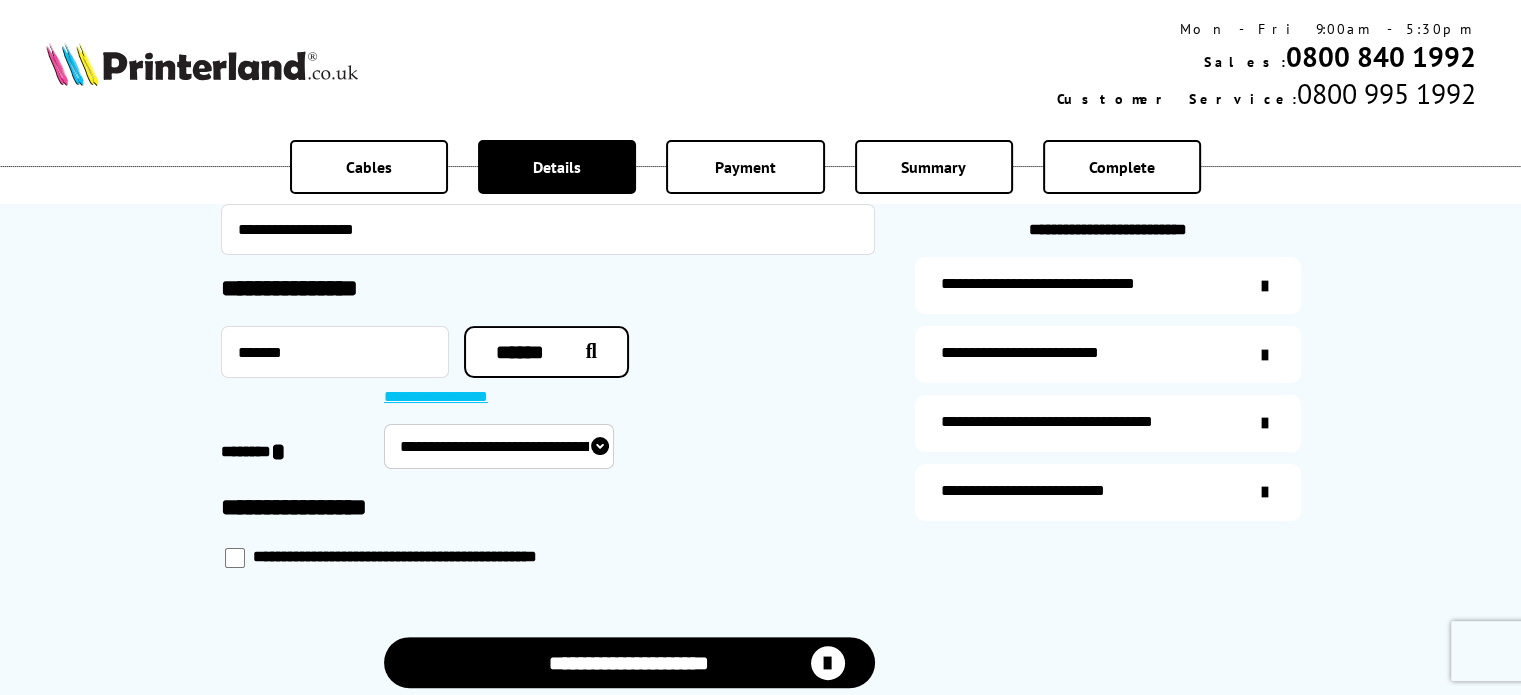 select on "**********" 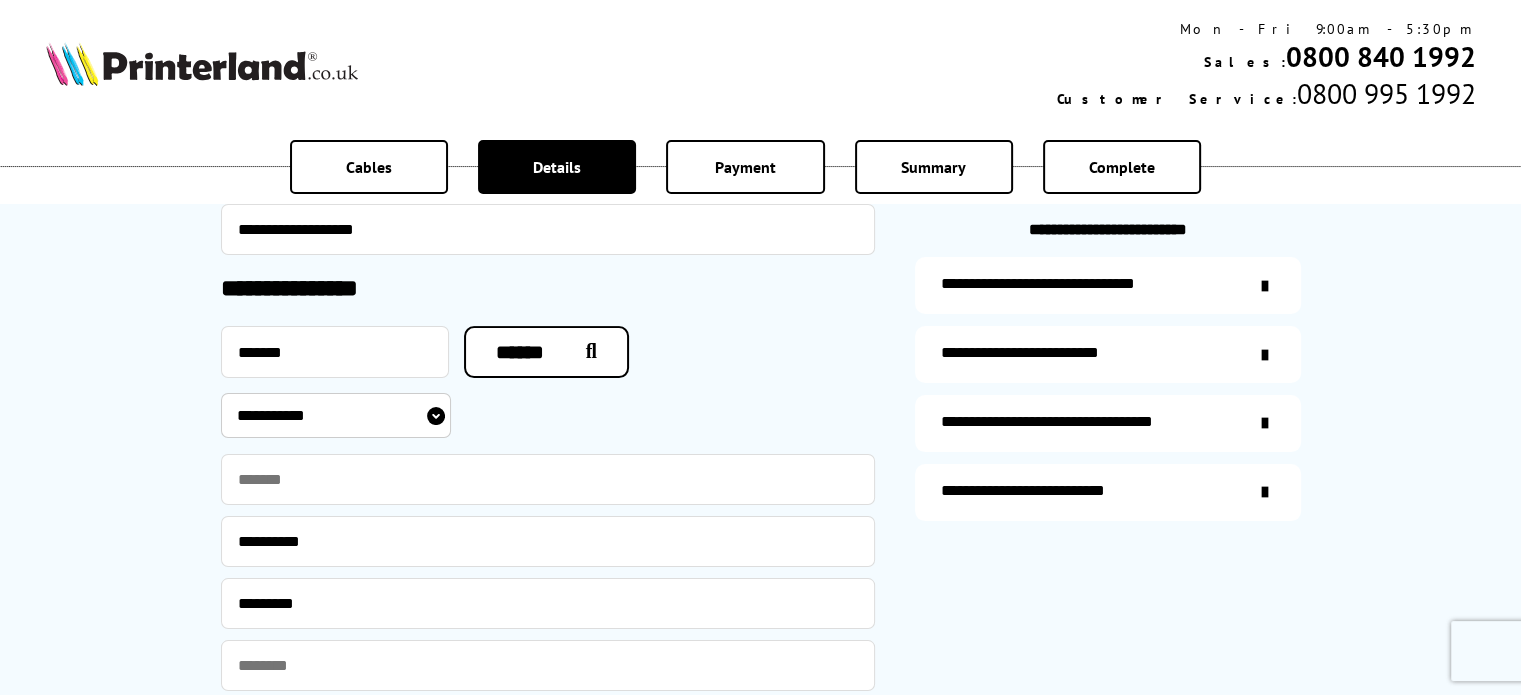 click on "**********" at bounding box center (760, 274) 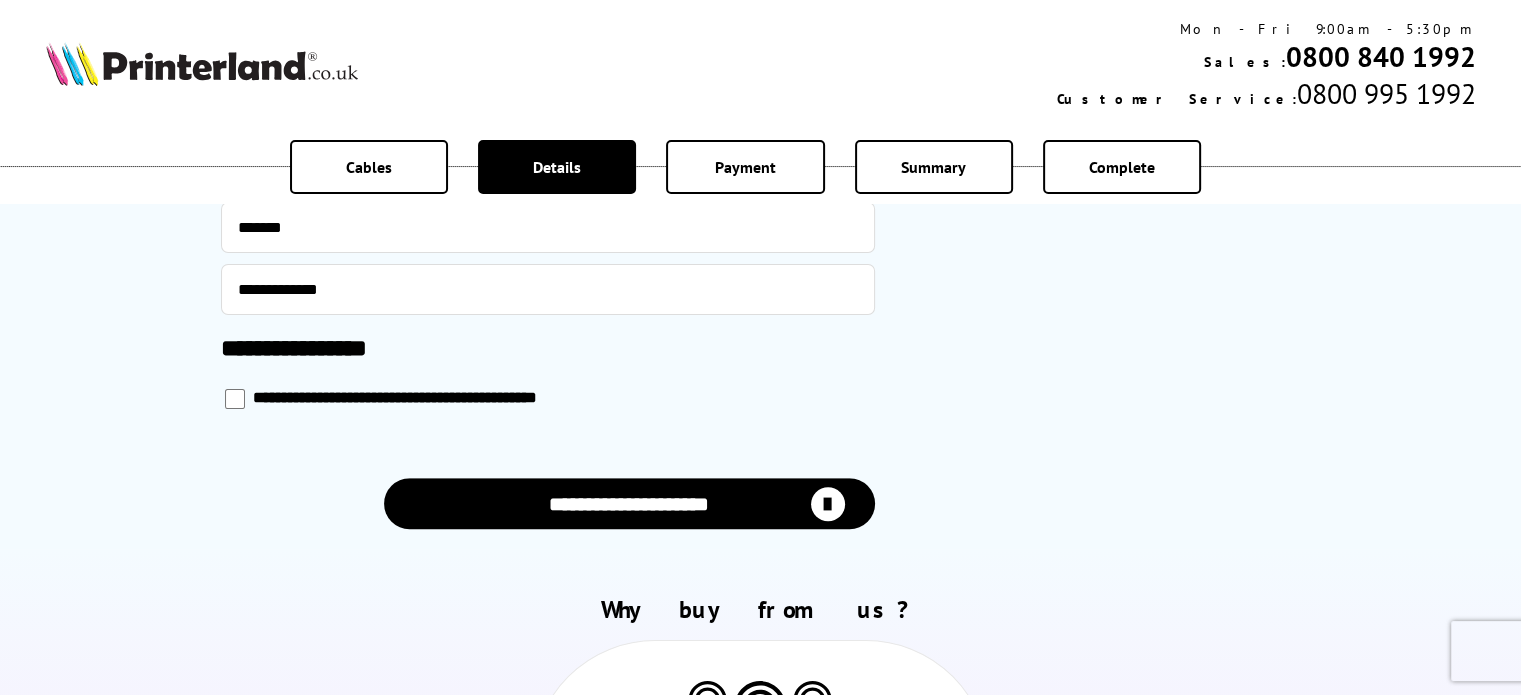 scroll, scrollTop: 1100, scrollLeft: 0, axis: vertical 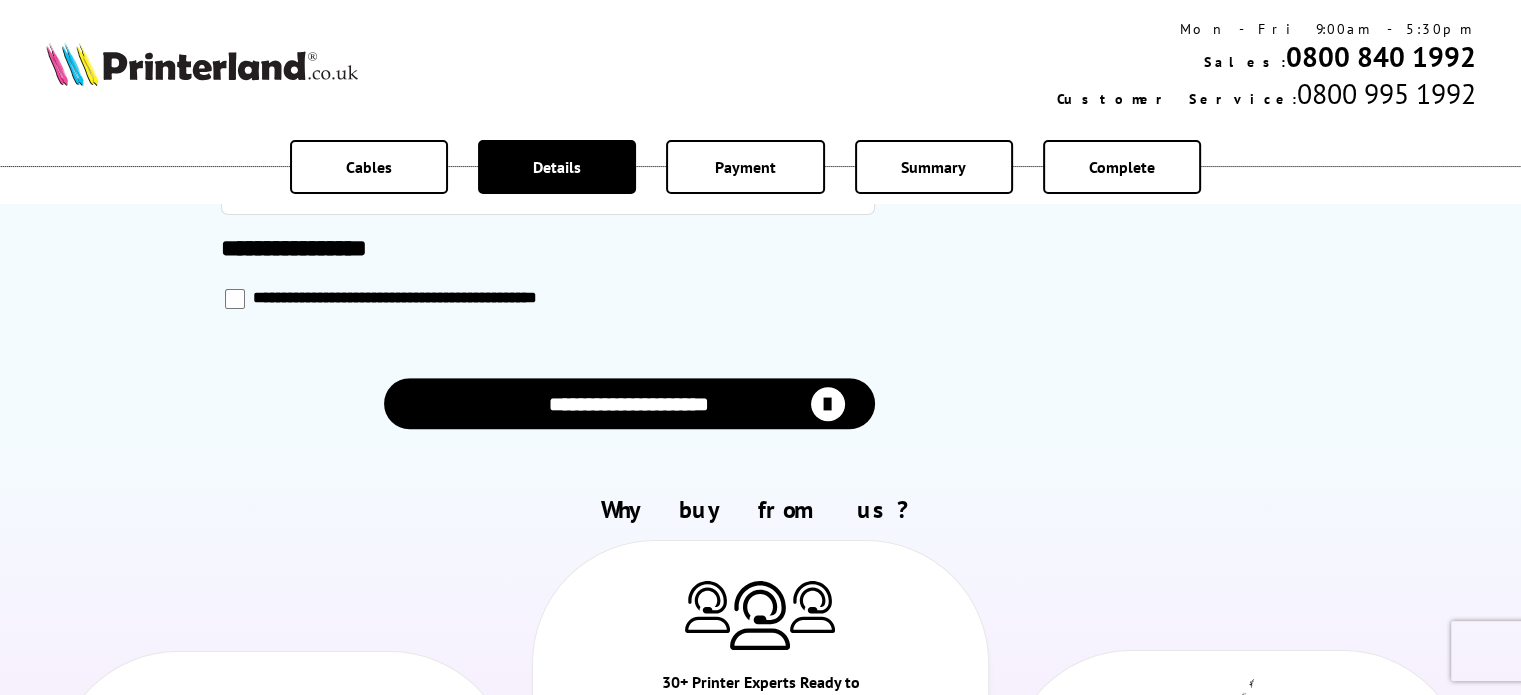click on "**********" at bounding box center [629, 403] 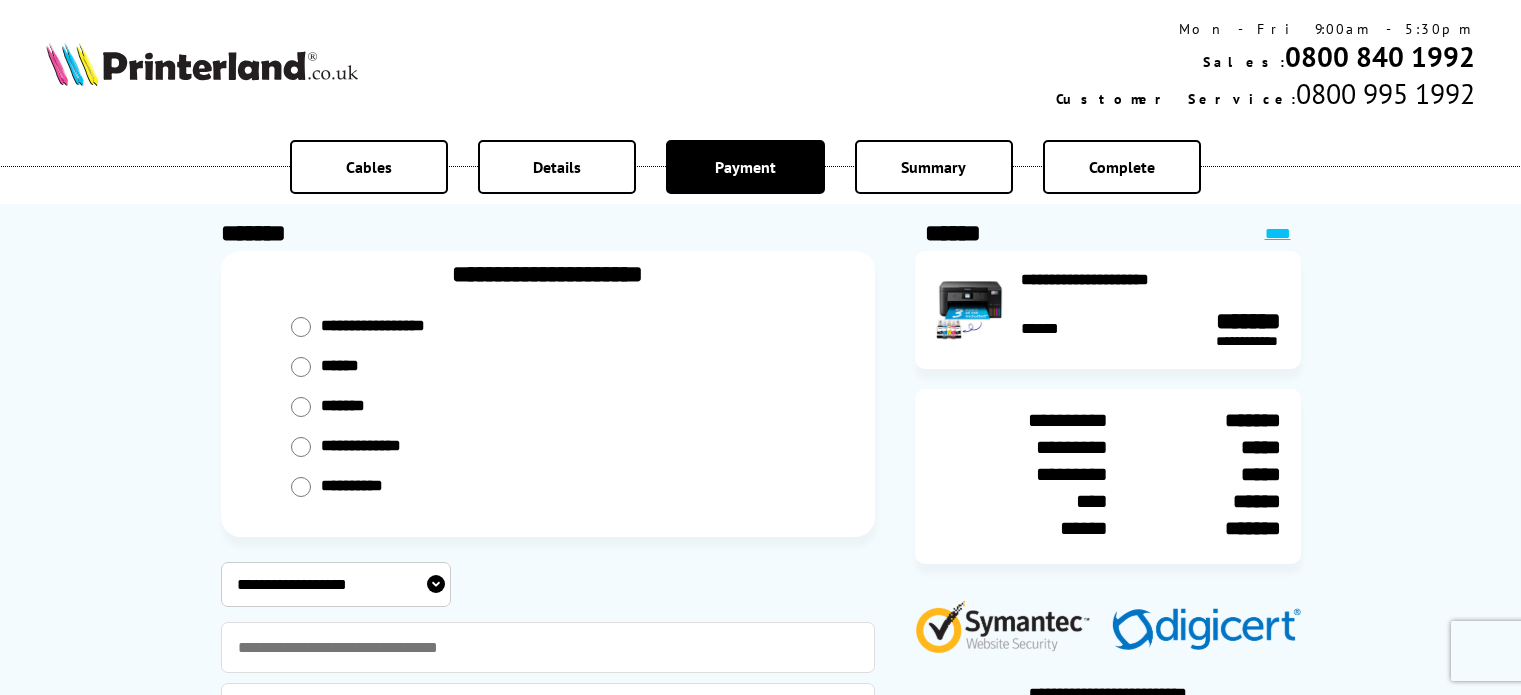 scroll, scrollTop: 0, scrollLeft: 0, axis: both 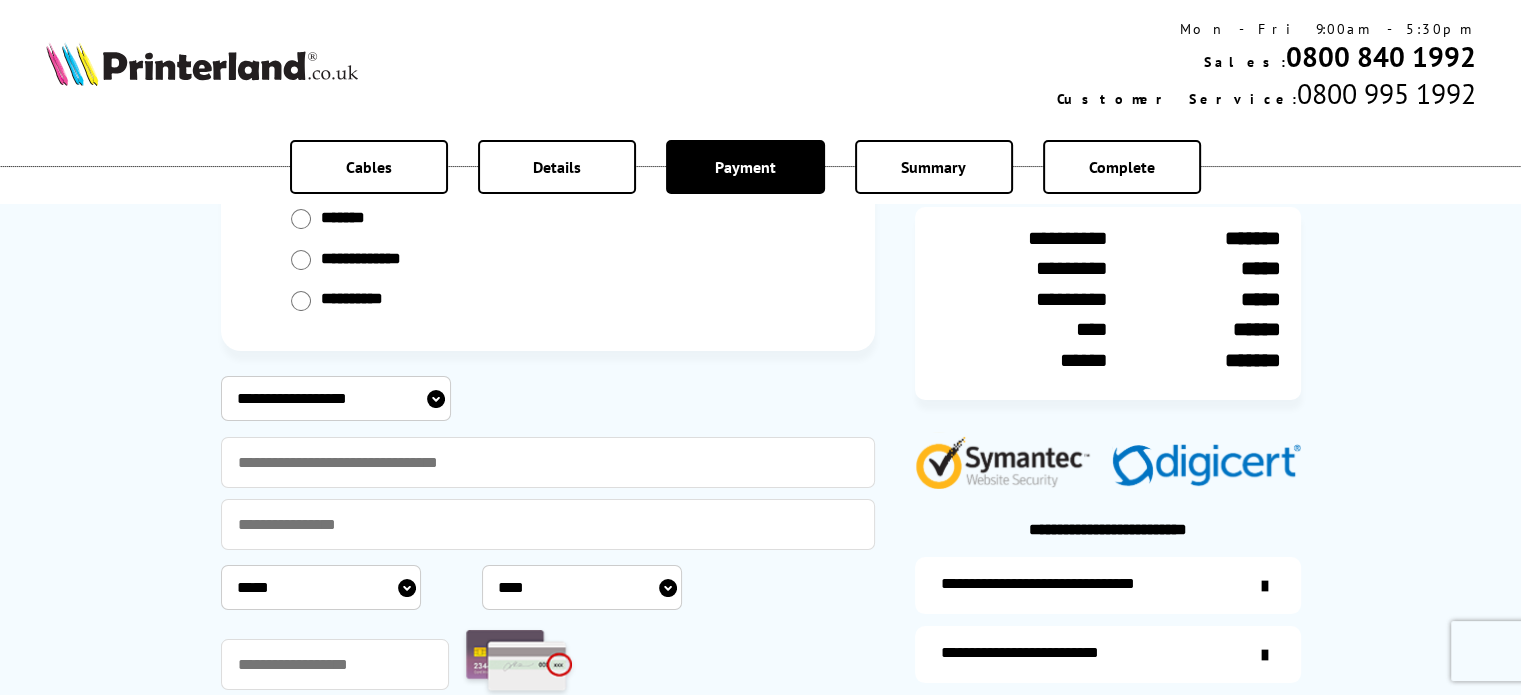 click on "**********" at bounding box center (336, 398) 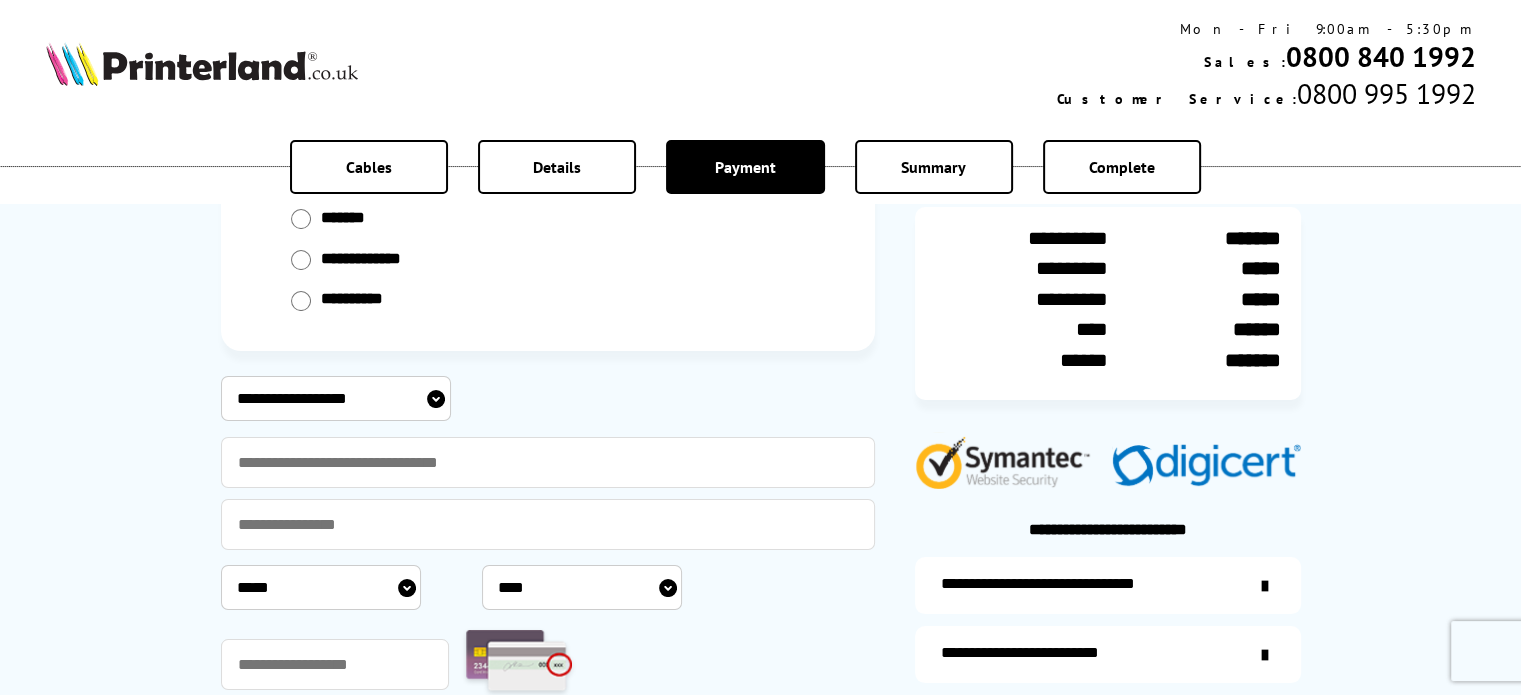 select on "**********" 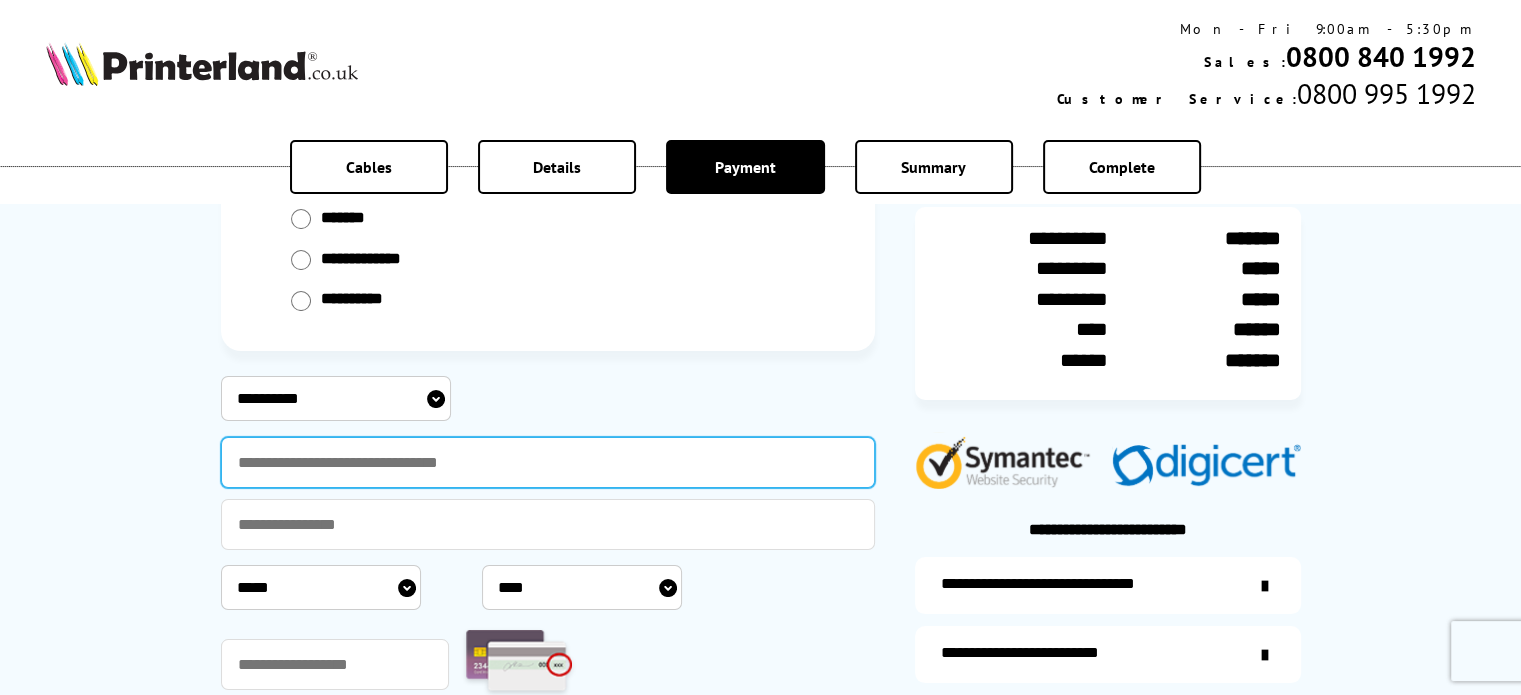 click at bounding box center [548, 462] 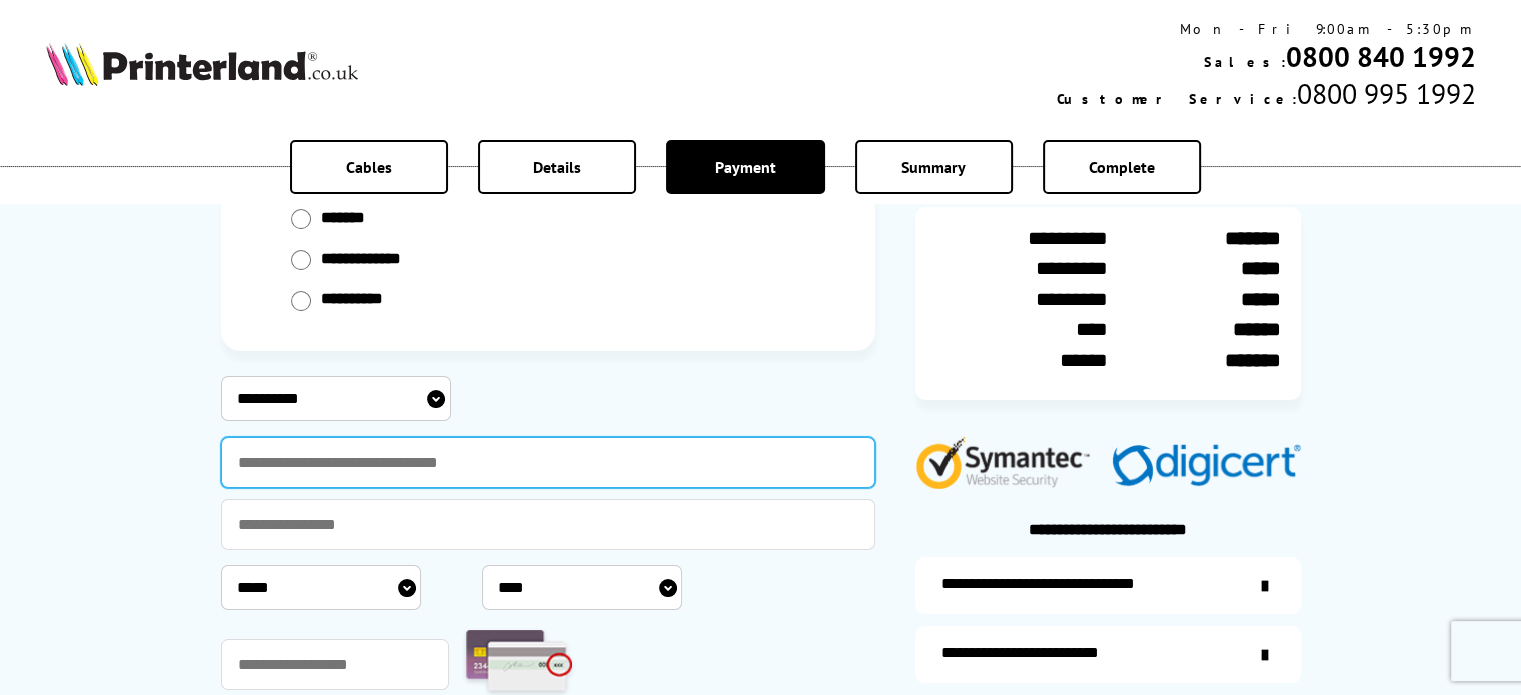 type on "**********" 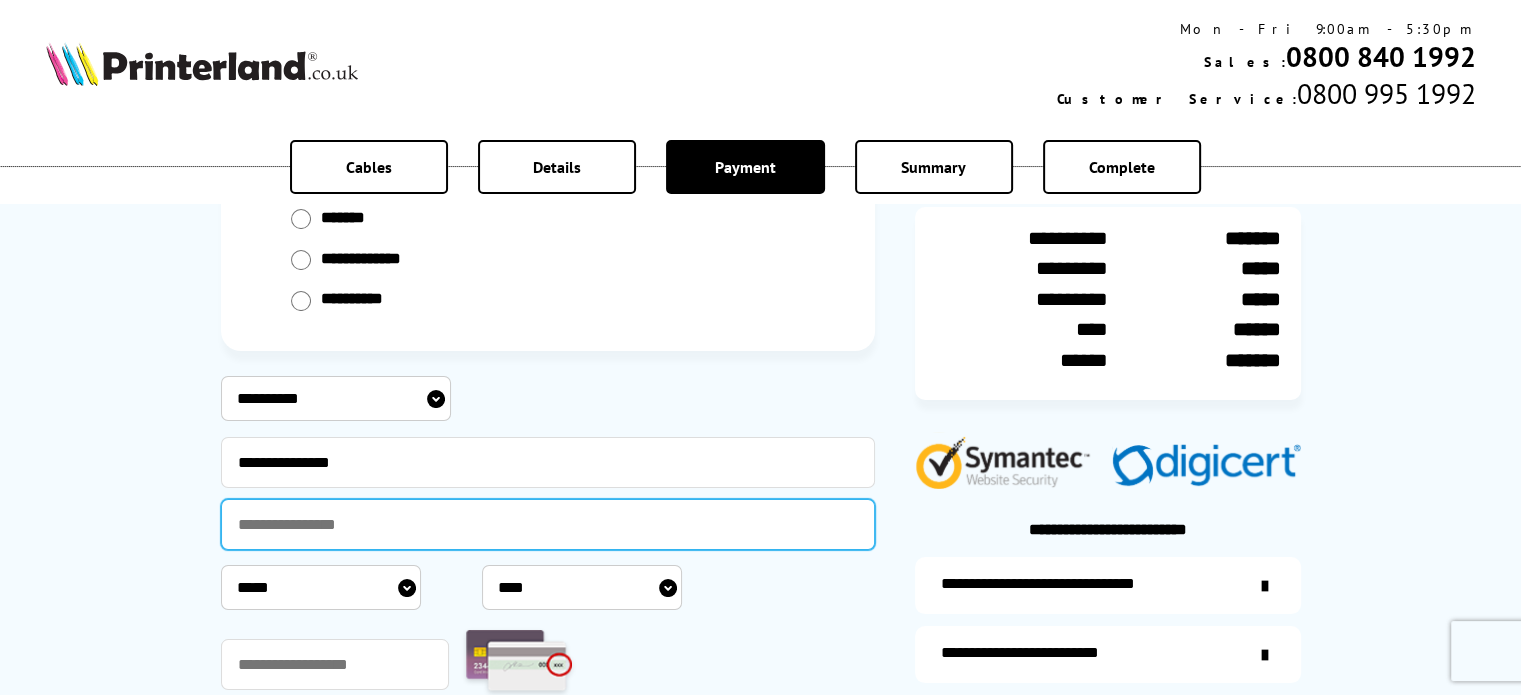 type on "**********" 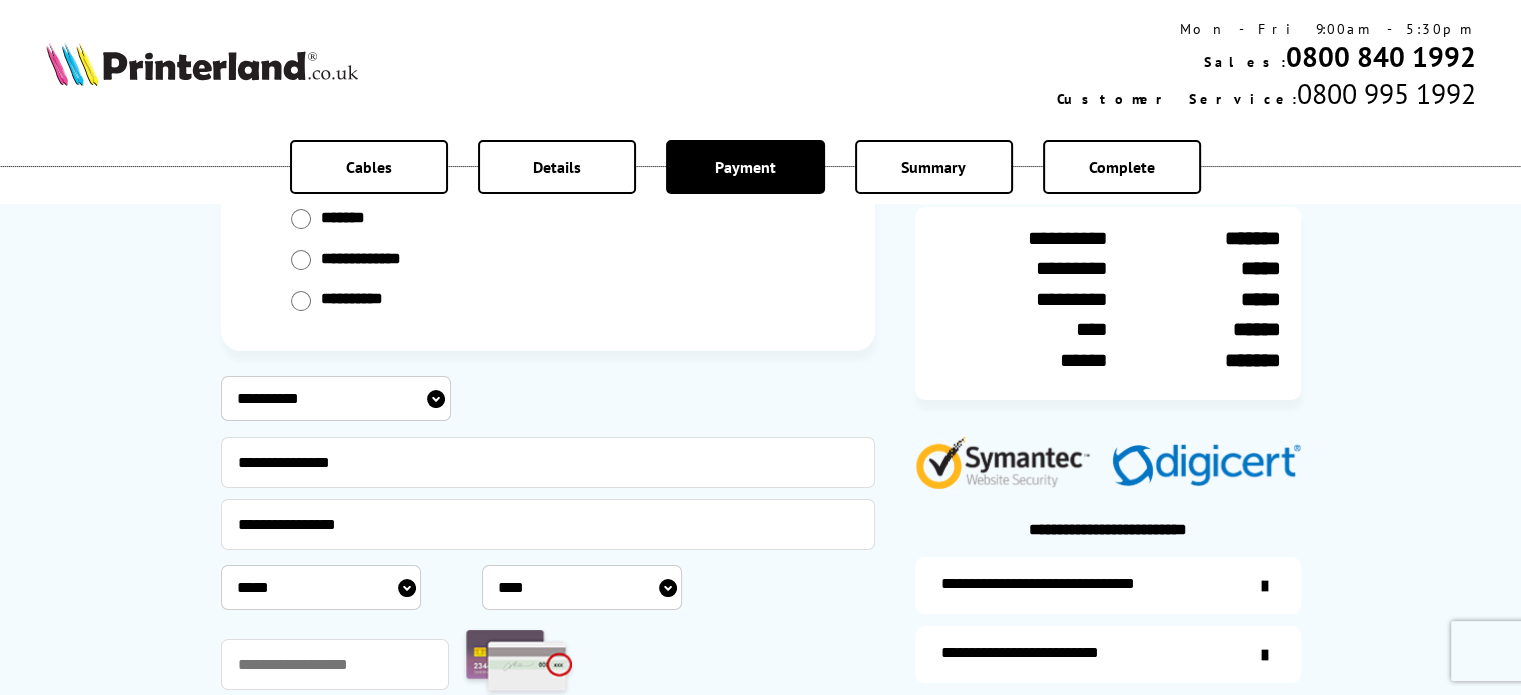 select on "*" 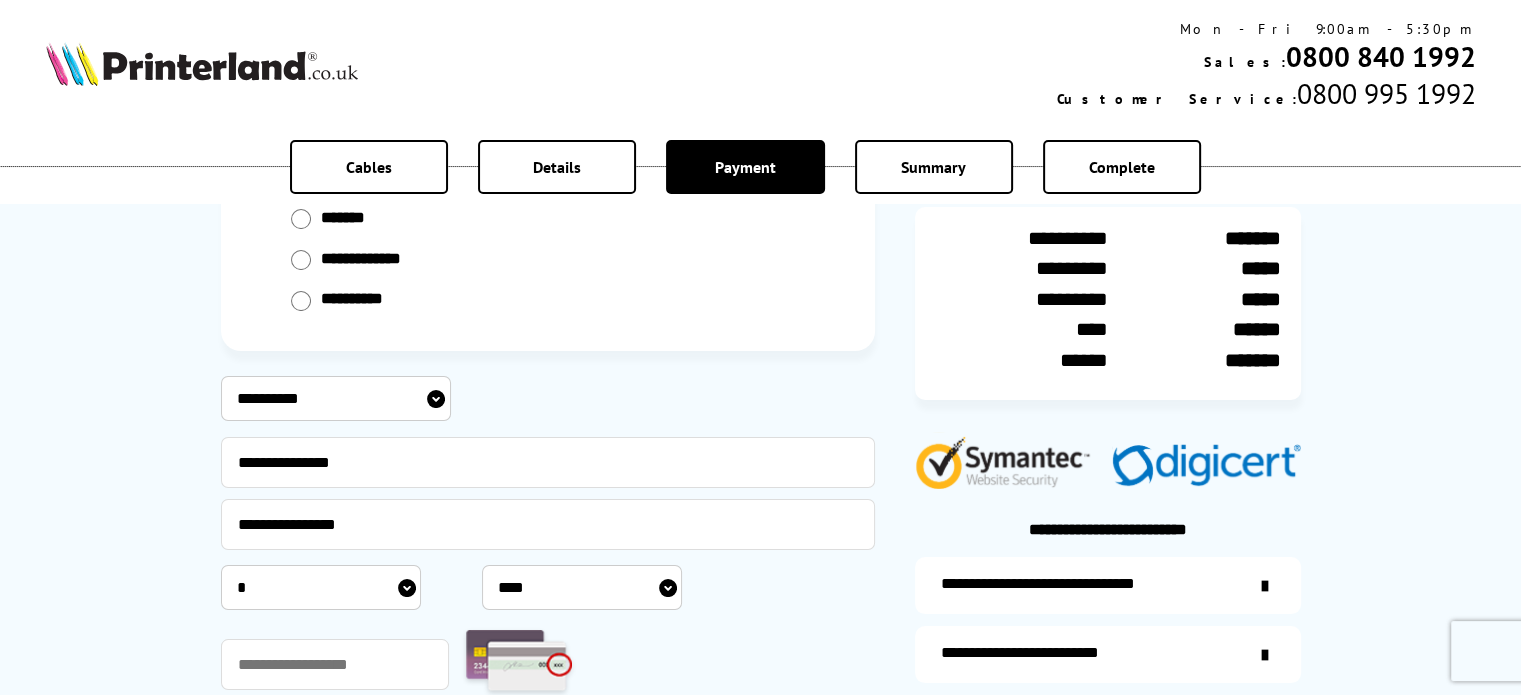 select on "****" 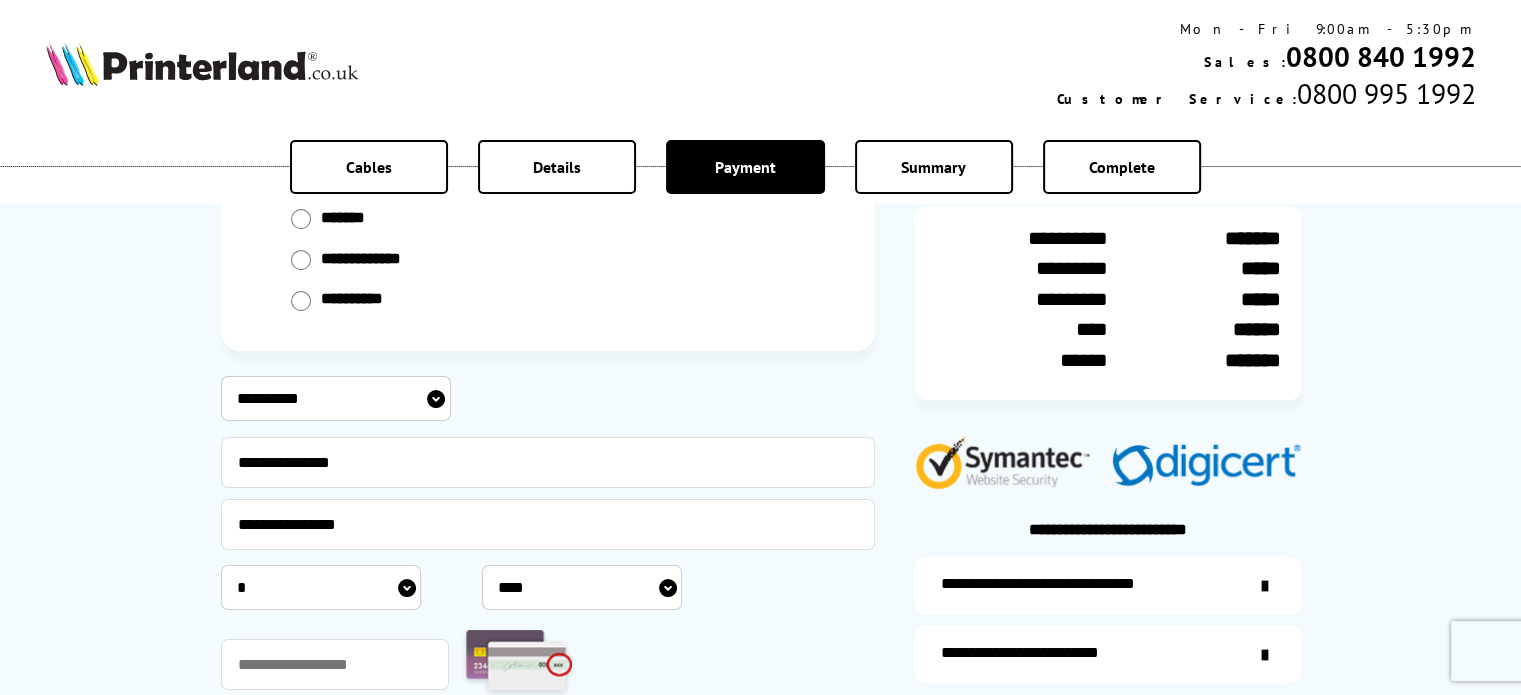 click on "**********" at bounding box center (760, 326) 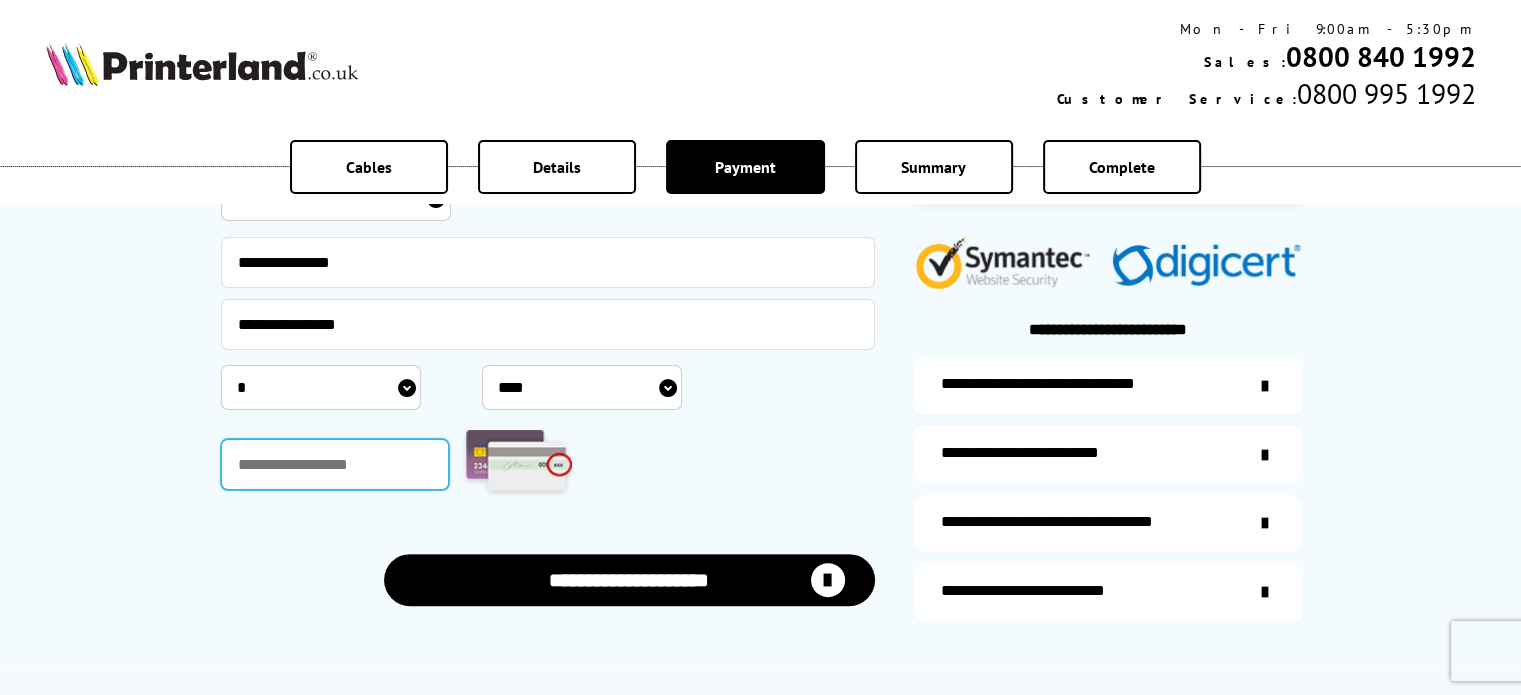 click at bounding box center (335, 464) 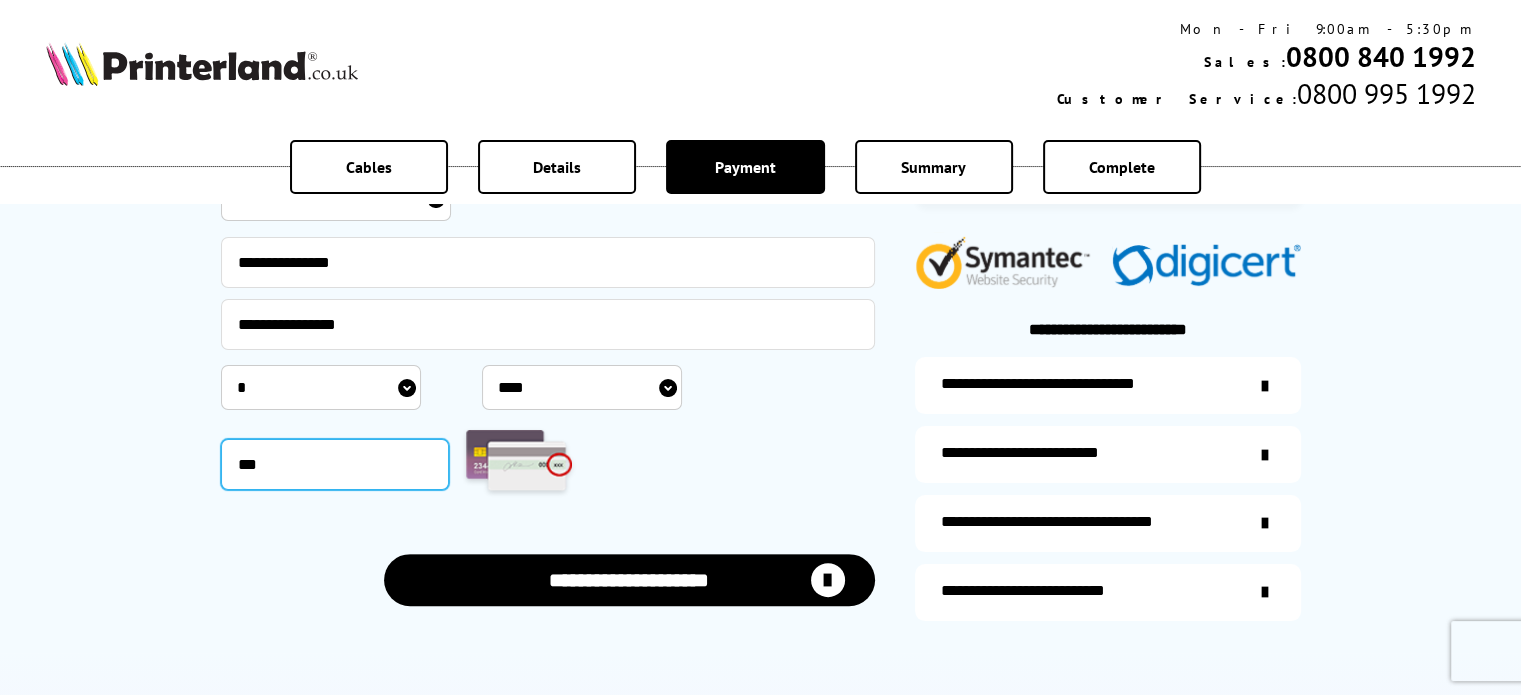 type on "***" 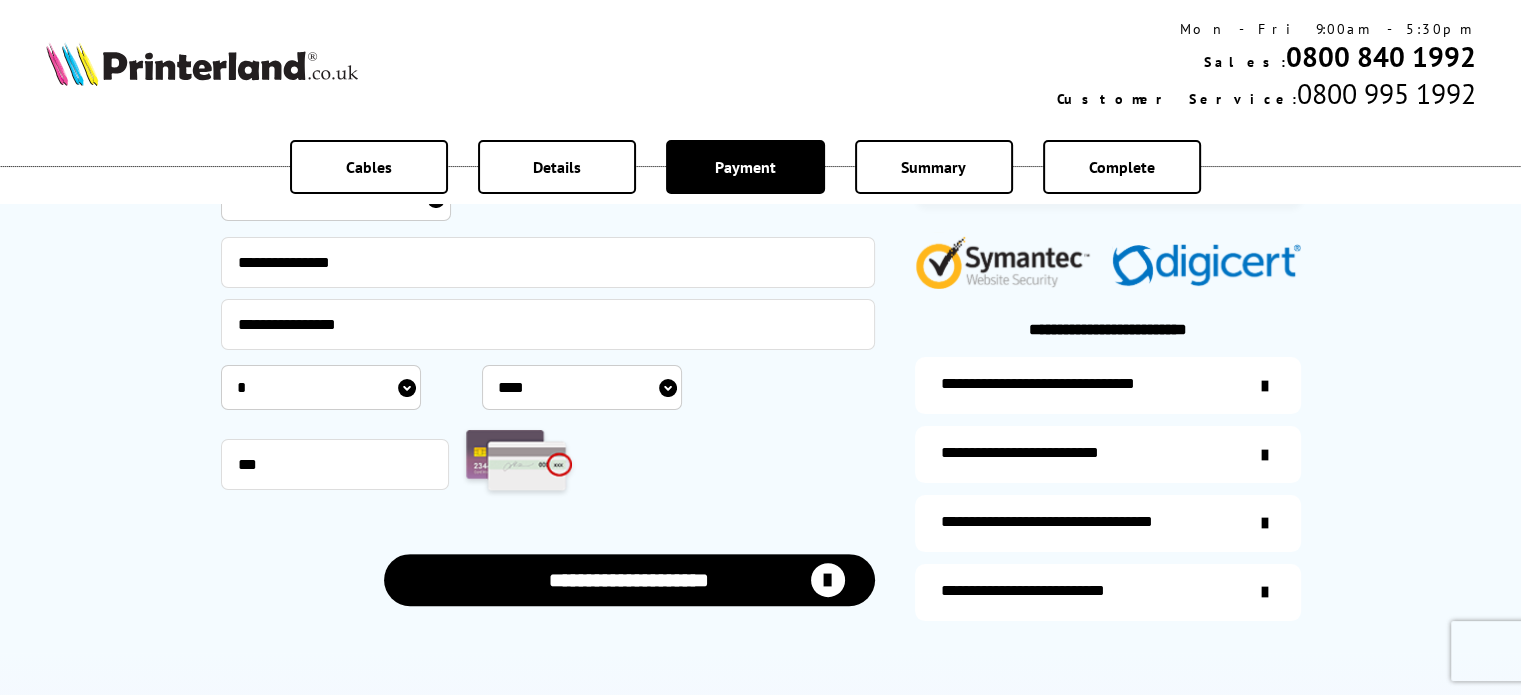 click on "**********" at bounding box center [629, 579] 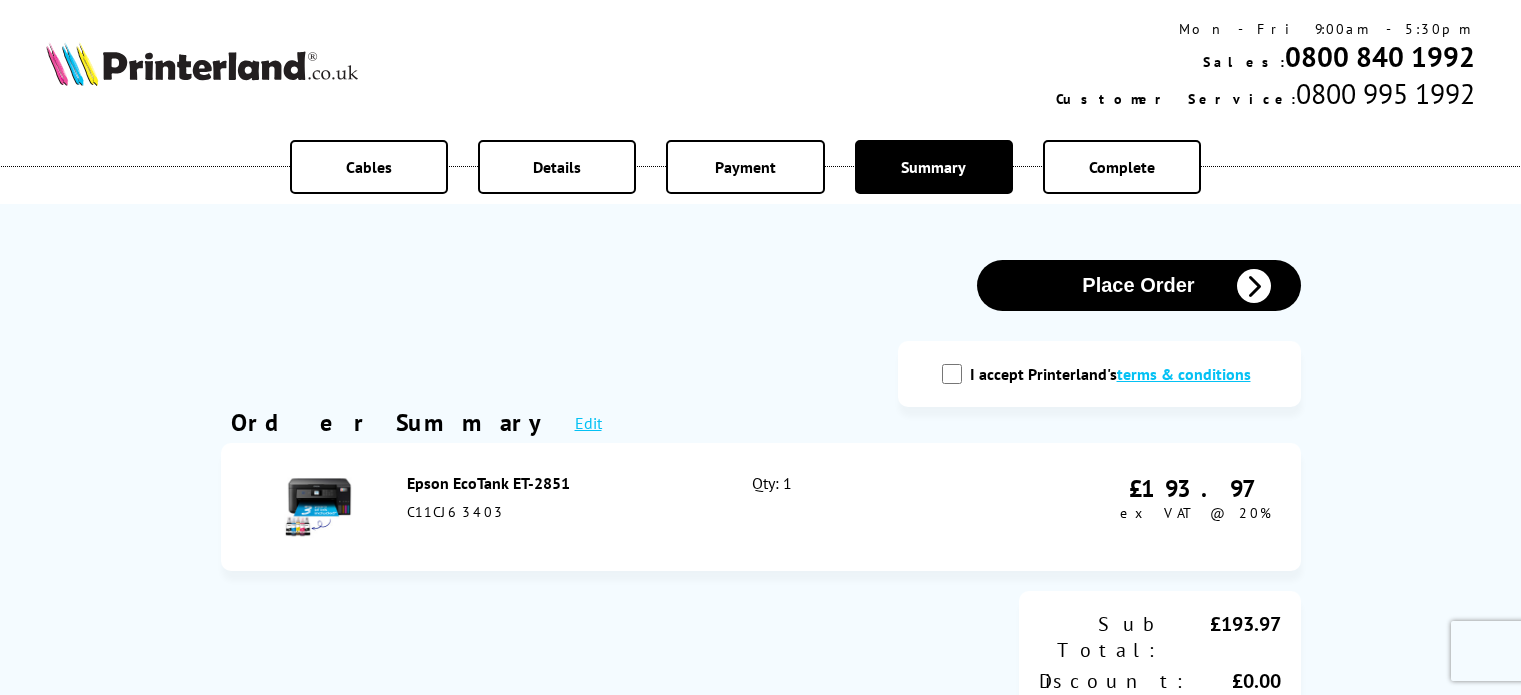 scroll, scrollTop: 0, scrollLeft: 0, axis: both 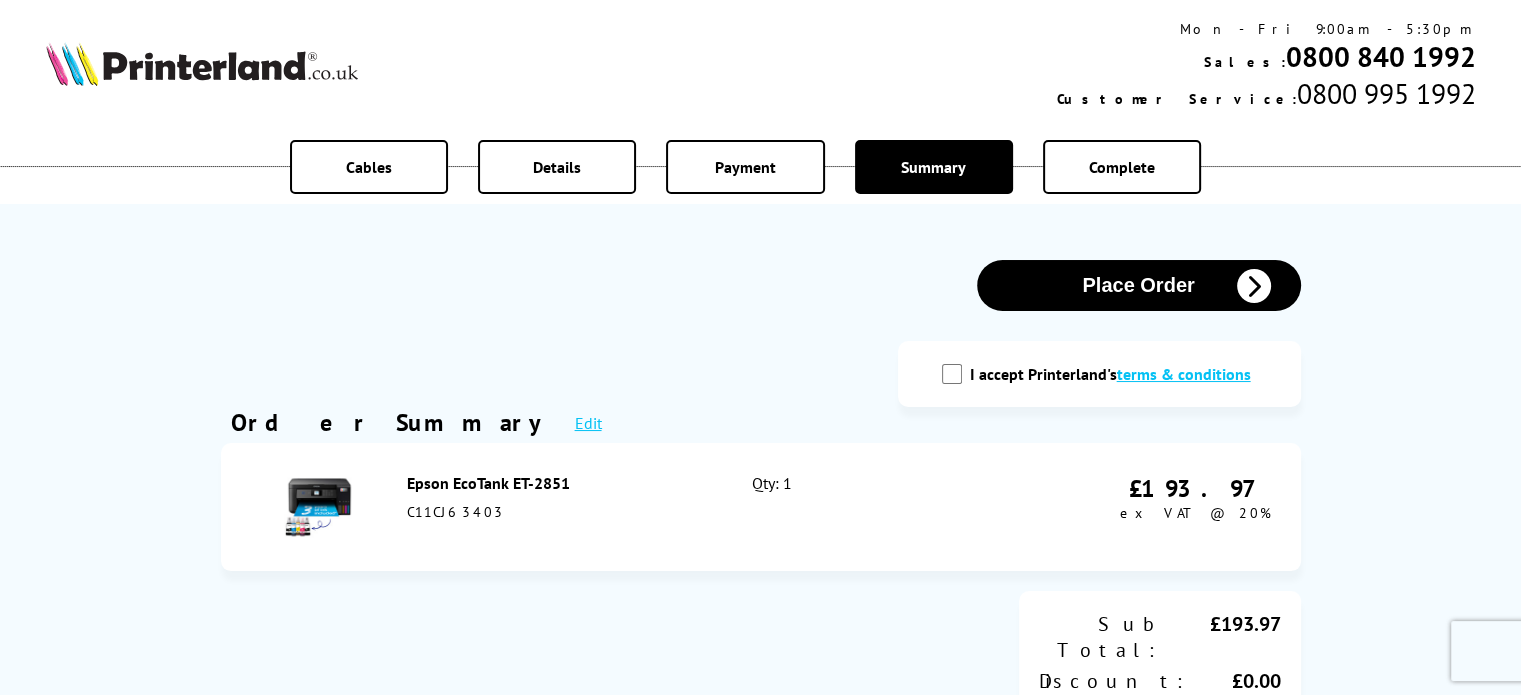click on "I accept Printerland's  terms & conditions" at bounding box center (952, 374) 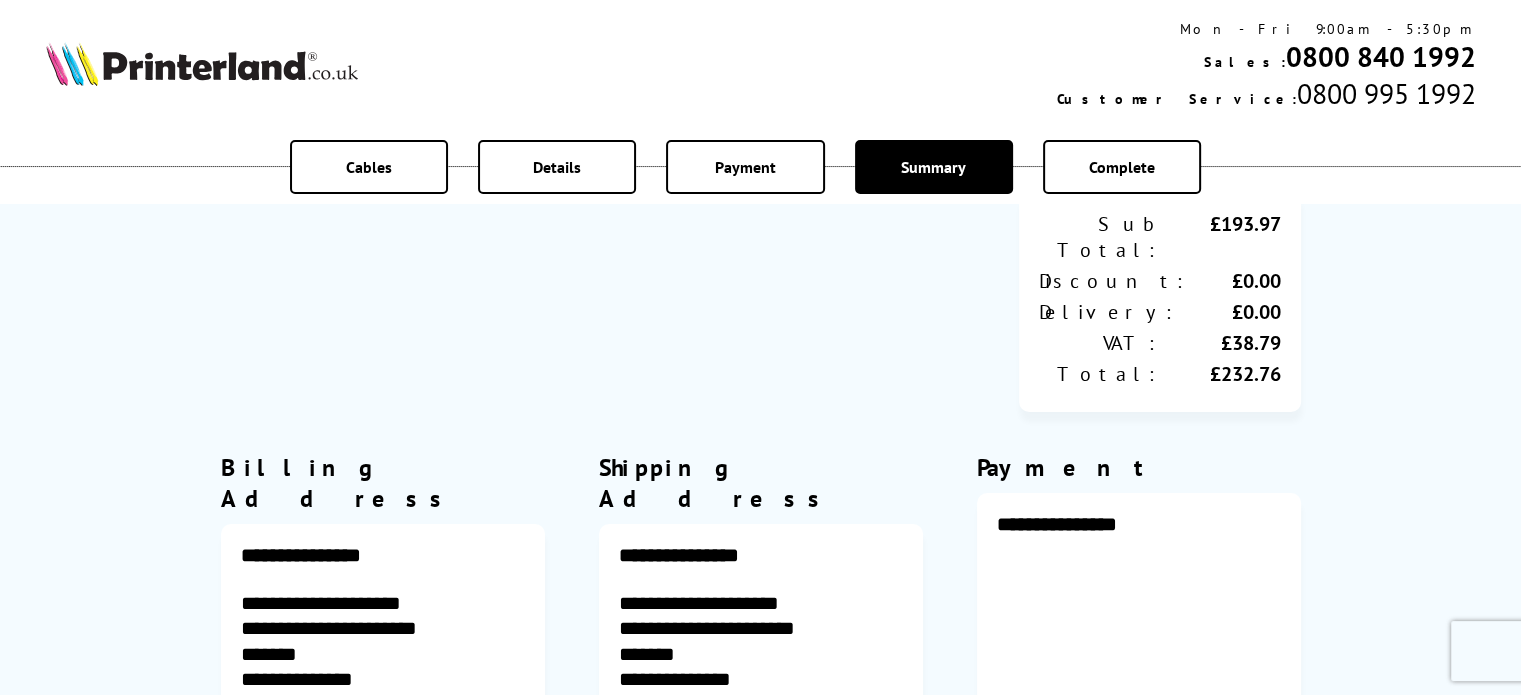 scroll, scrollTop: 700, scrollLeft: 0, axis: vertical 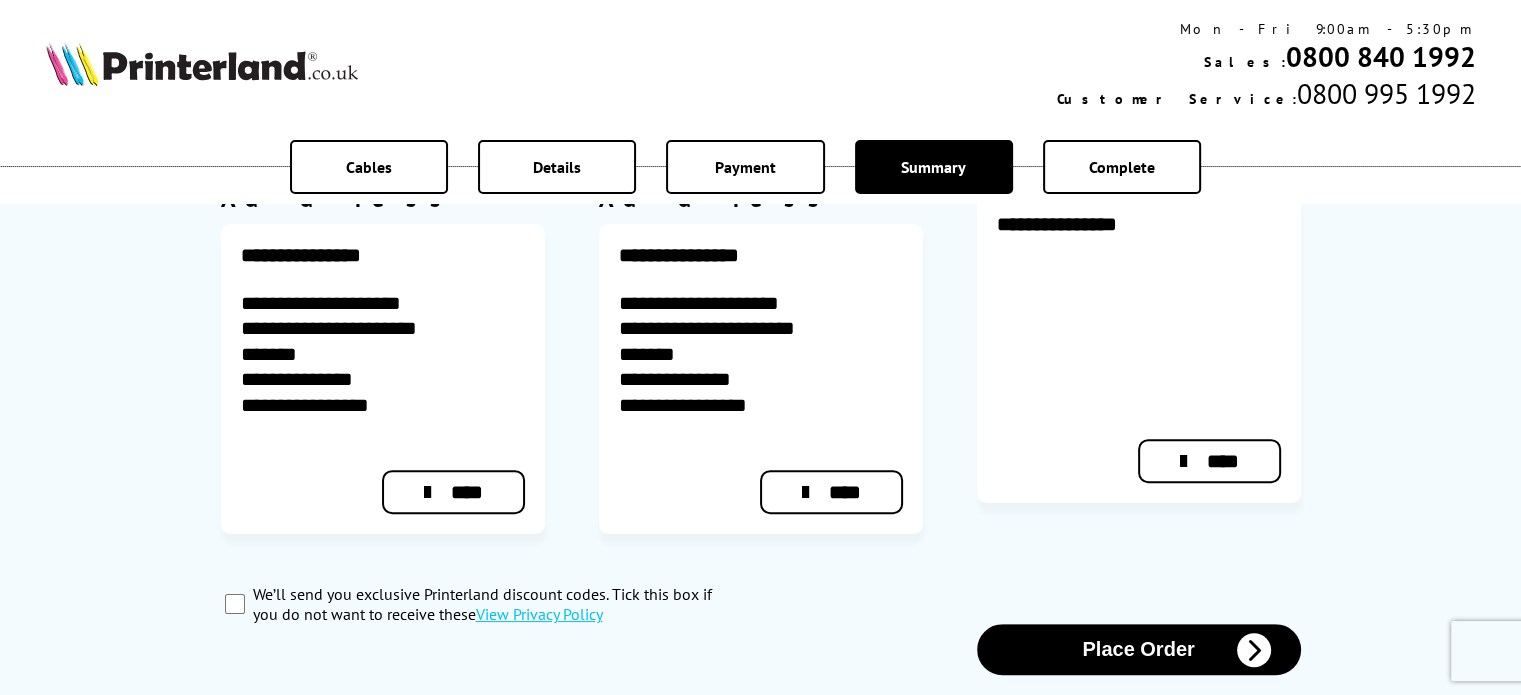 click on "Place Order" at bounding box center [1139, 649] 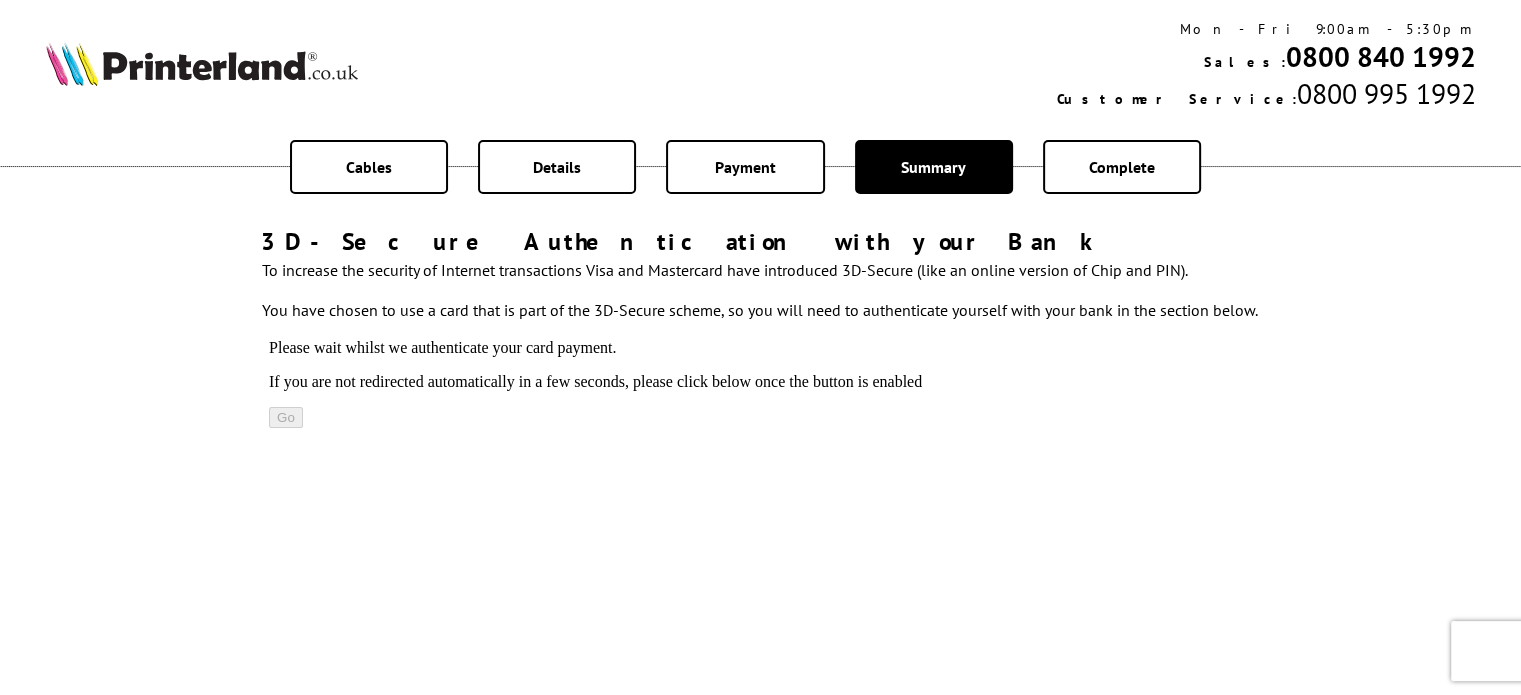 scroll, scrollTop: 0, scrollLeft: 0, axis: both 